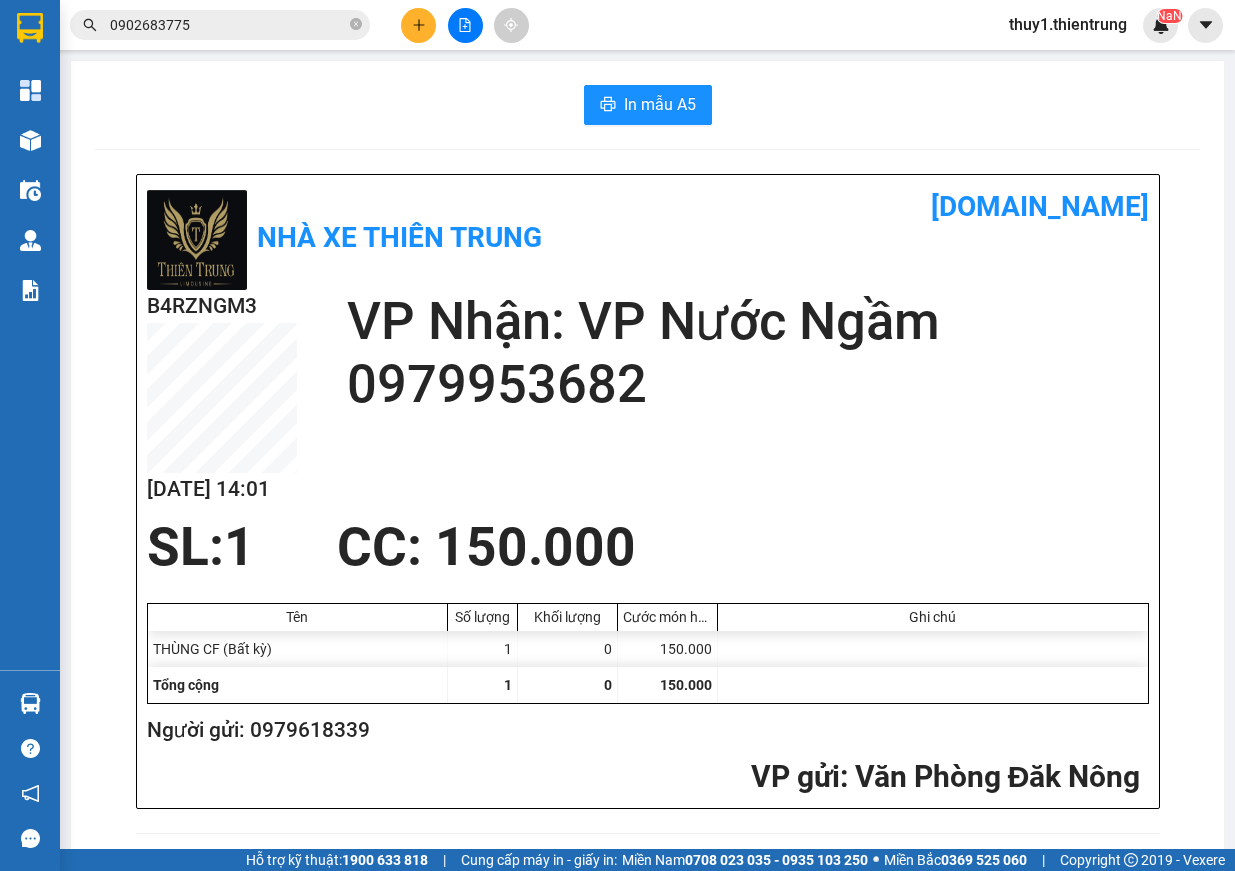 scroll, scrollTop: 0, scrollLeft: 0, axis: both 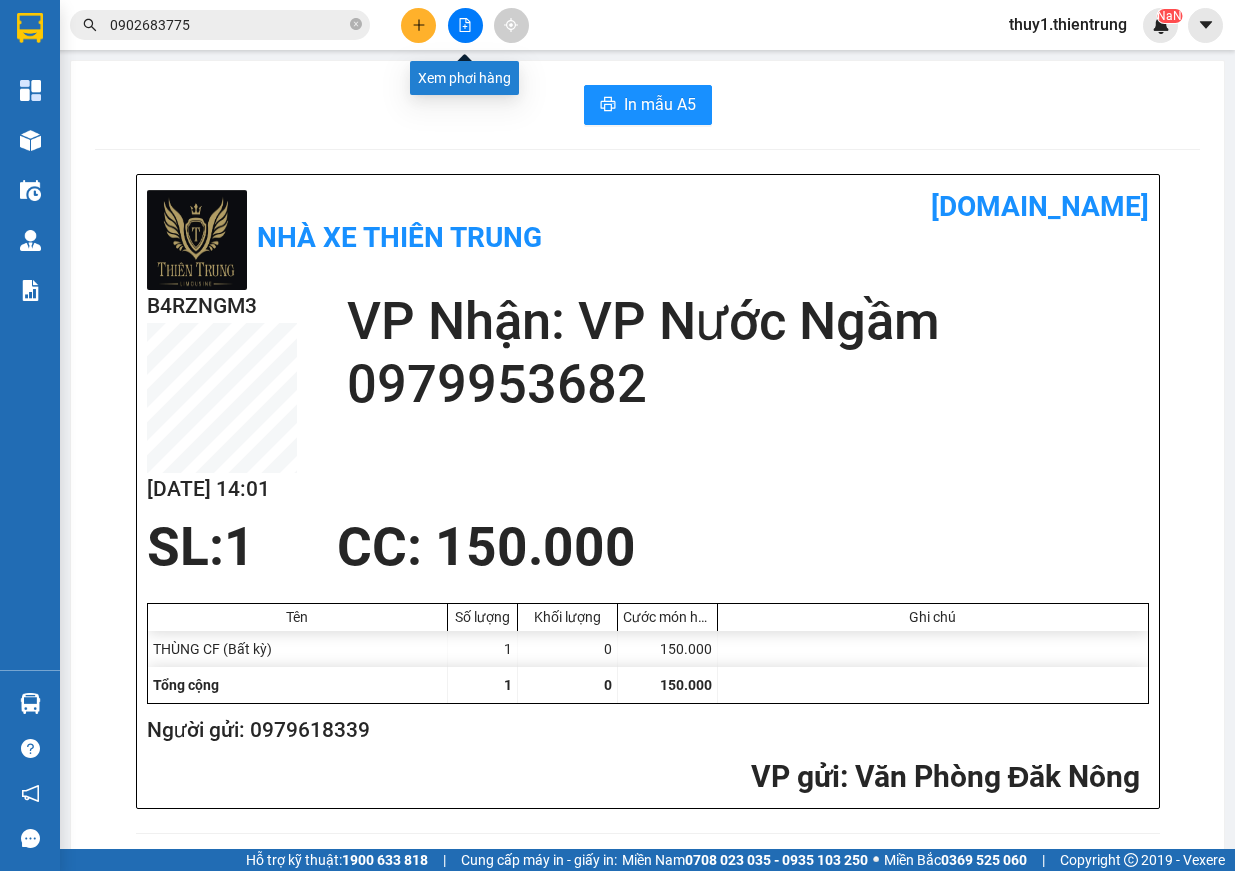click 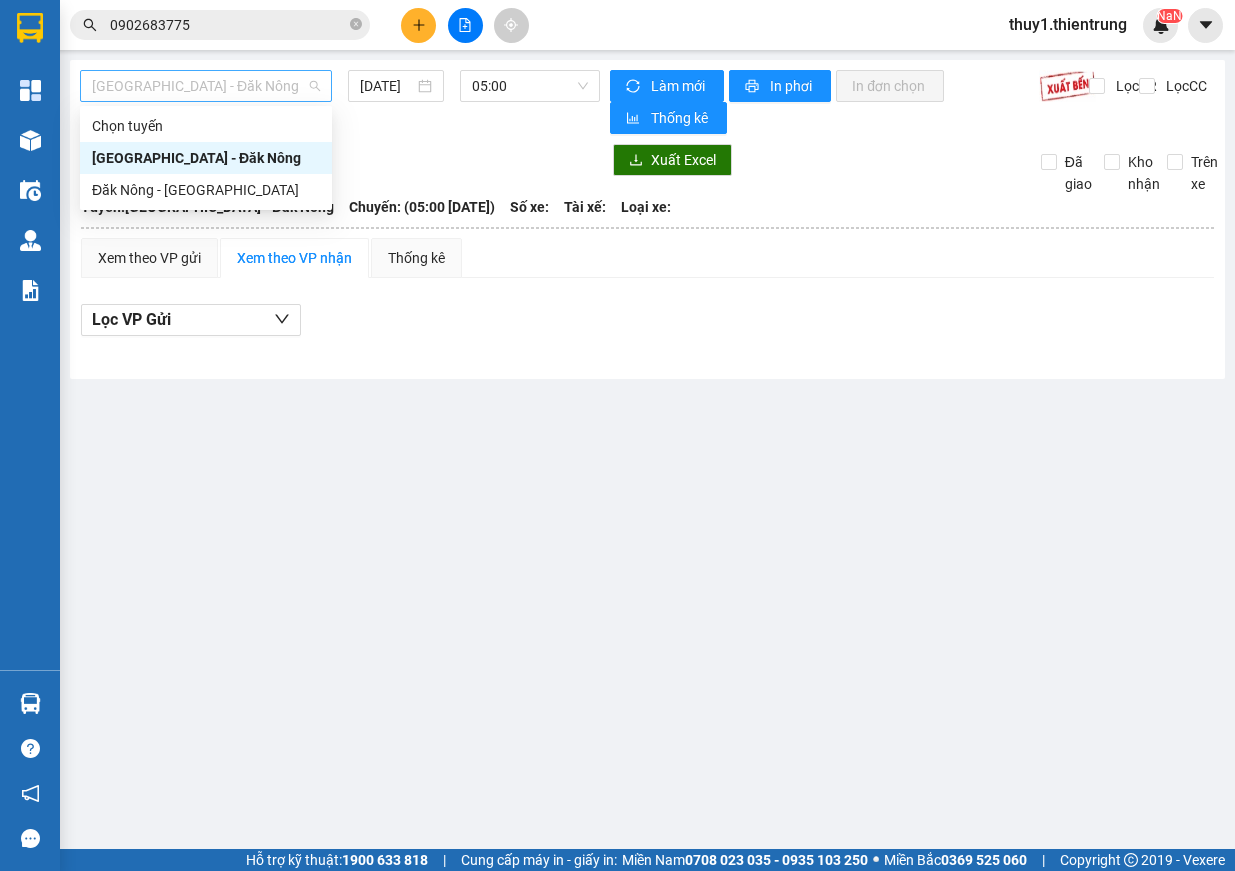 click on "[GEOGRAPHIC_DATA] - Đăk Nông" at bounding box center [206, 86] 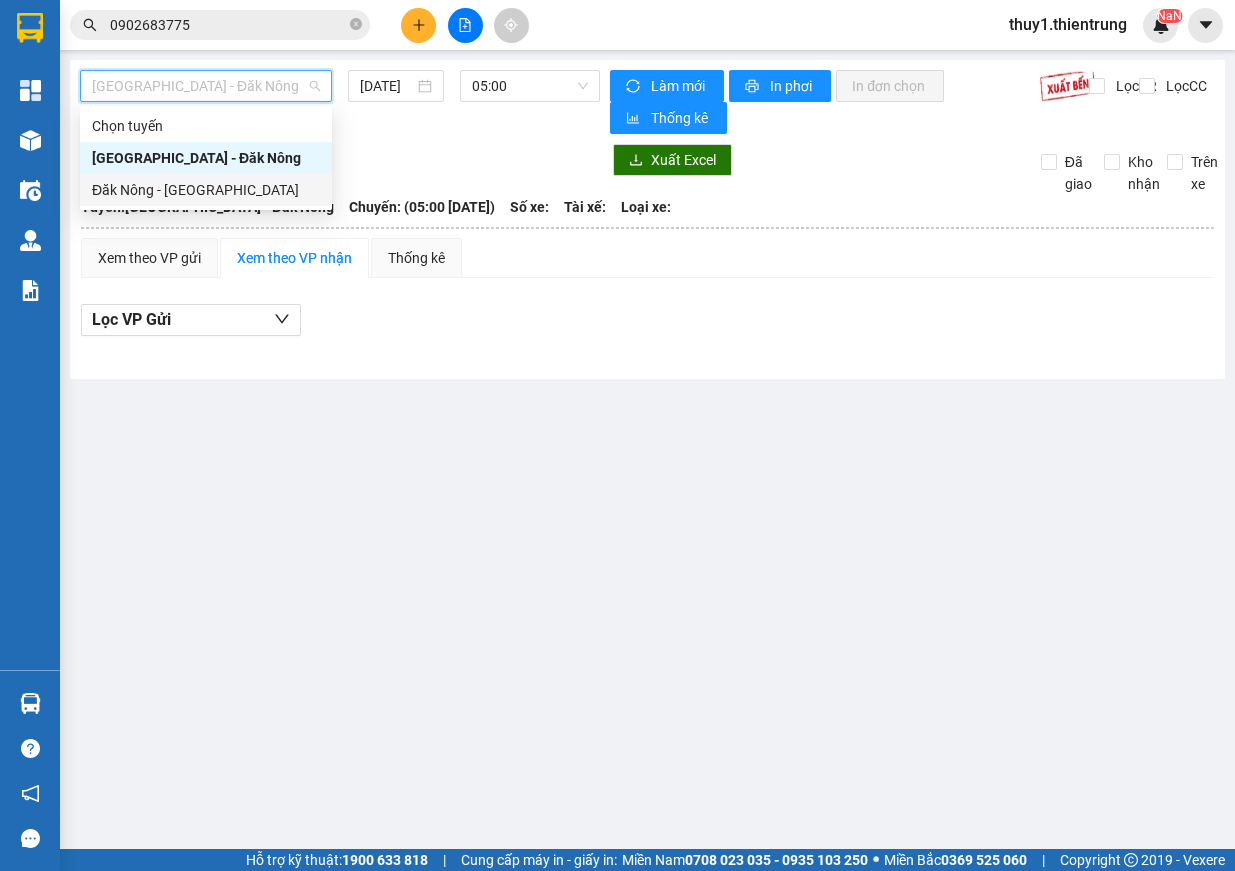 click on "Đăk Nông - [GEOGRAPHIC_DATA]" at bounding box center [206, 190] 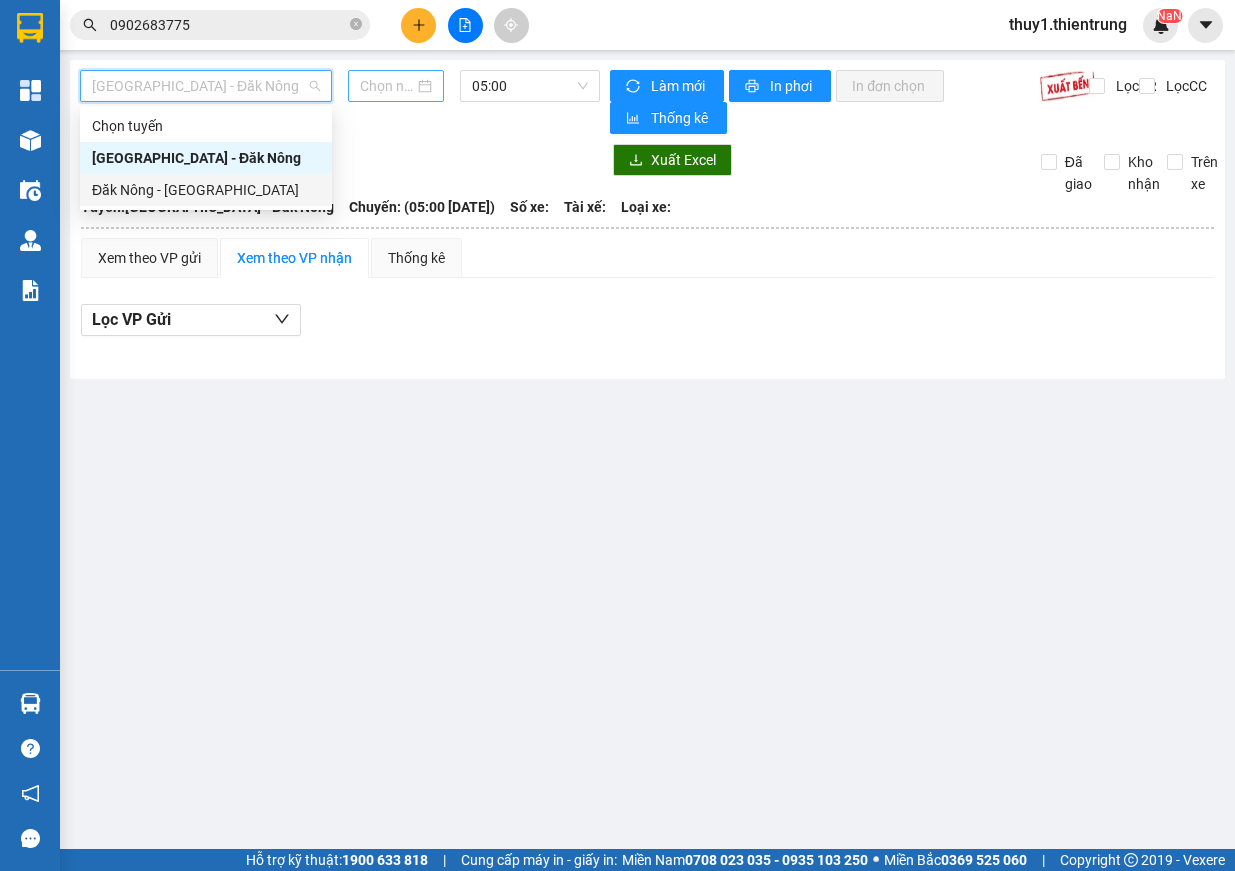 type on "[DATE]" 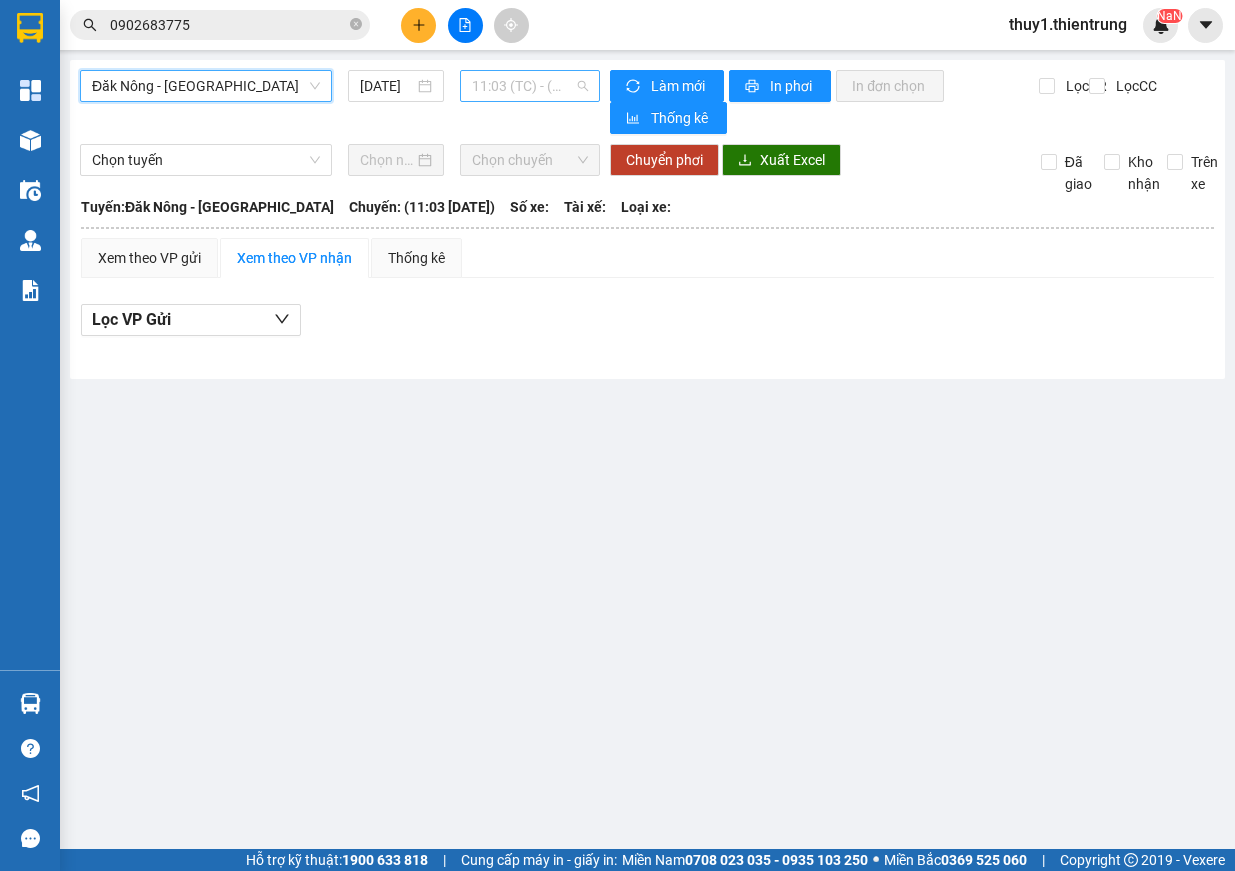 click on "11:03   (TC)   - (Đã hủy)" at bounding box center [530, 86] 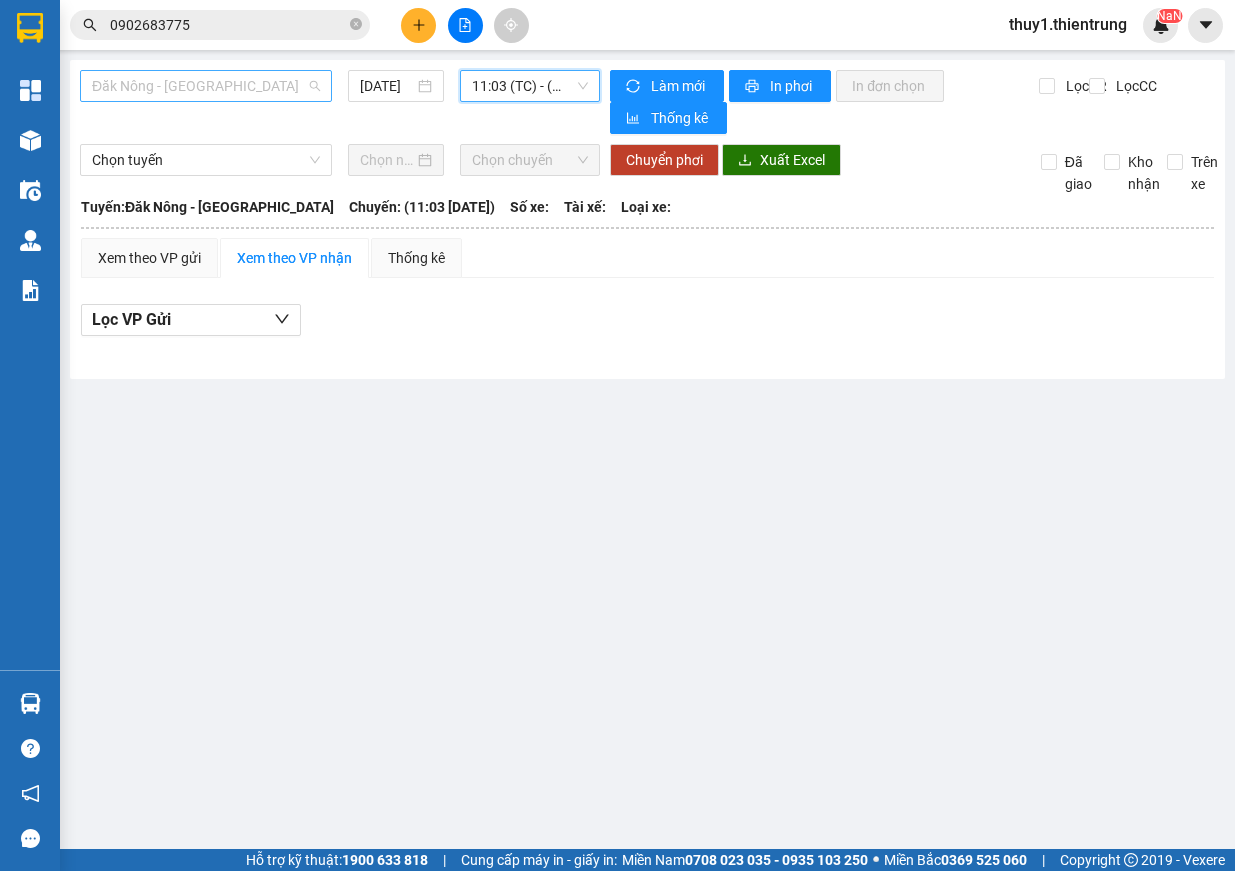 click on "Đăk Nông - [GEOGRAPHIC_DATA]" at bounding box center [206, 86] 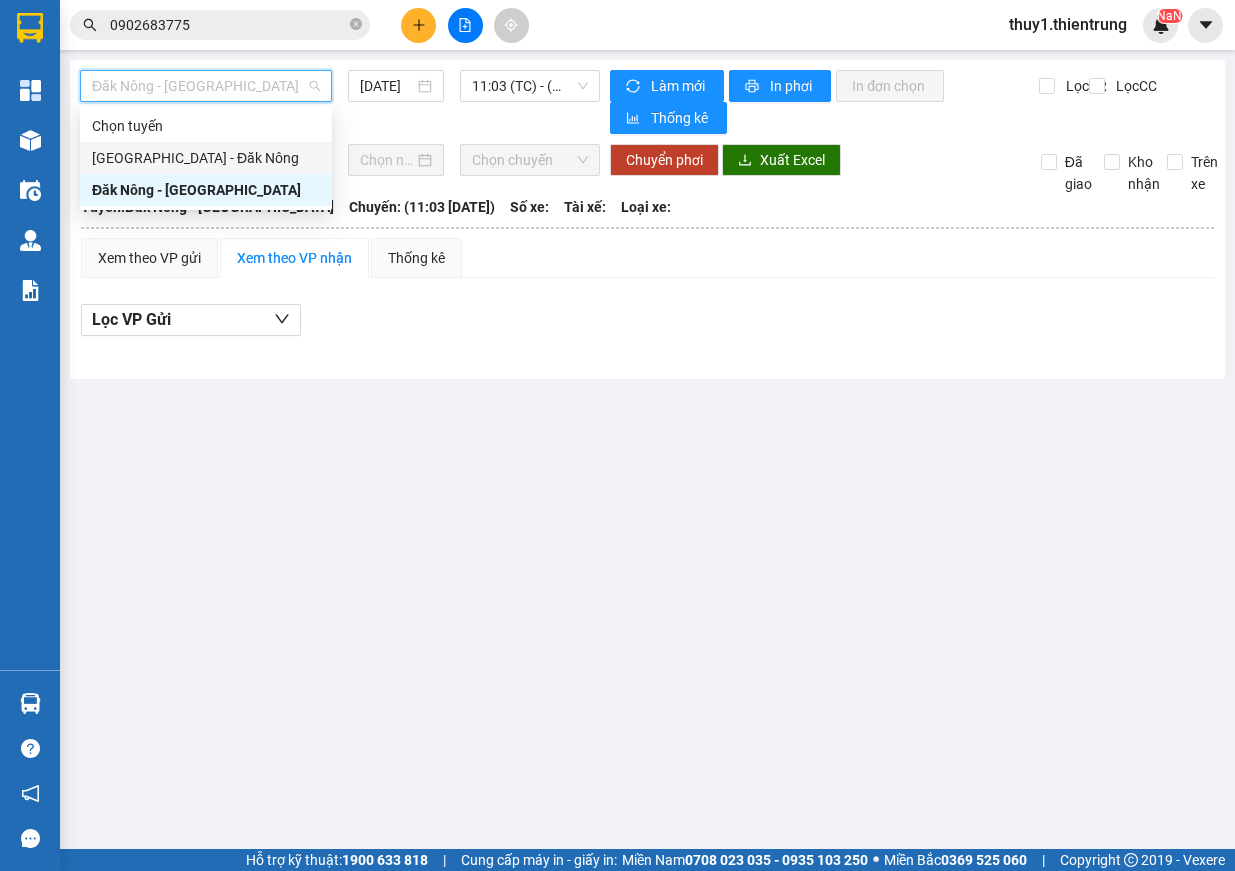 click on "[GEOGRAPHIC_DATA] - Đăk Nông" at bounding box center (206, 158) 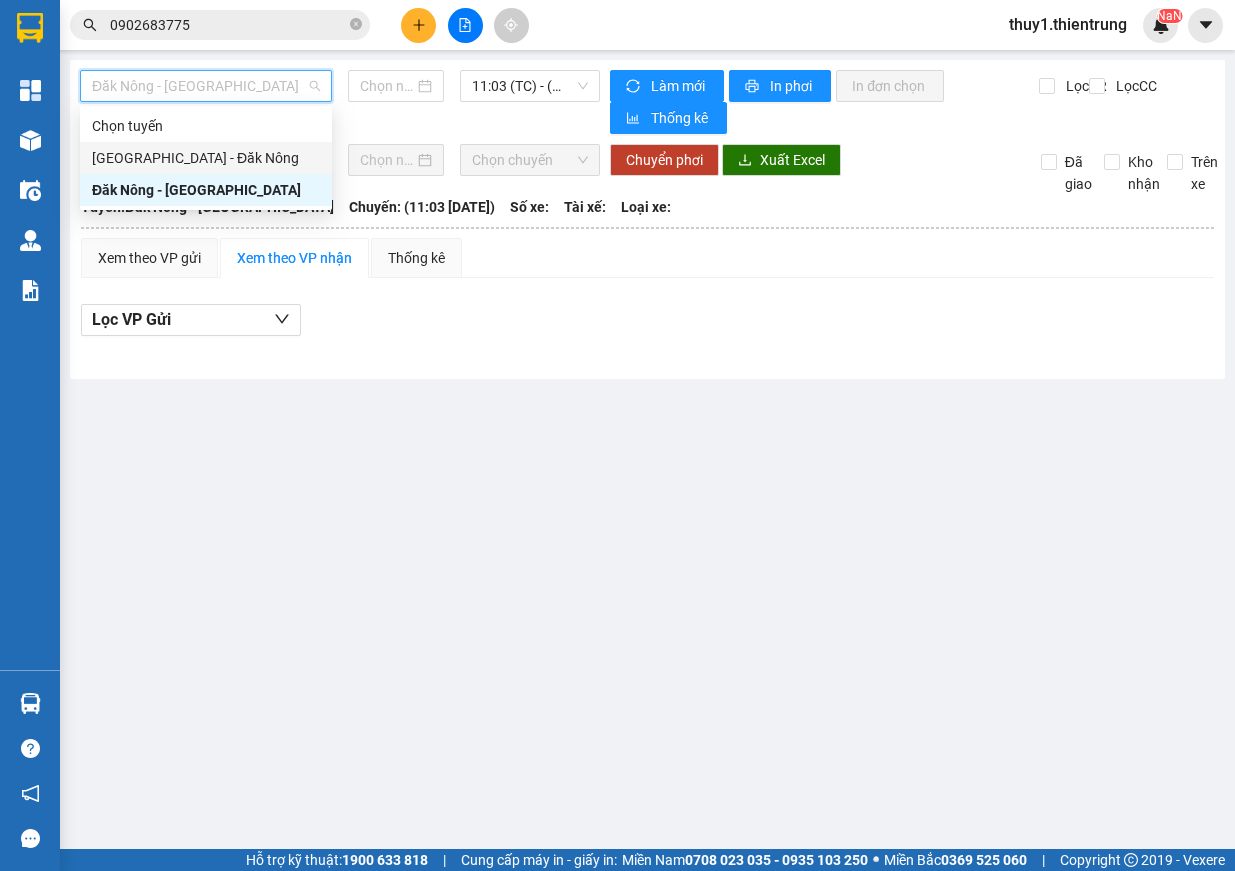 type on "[DATE]" 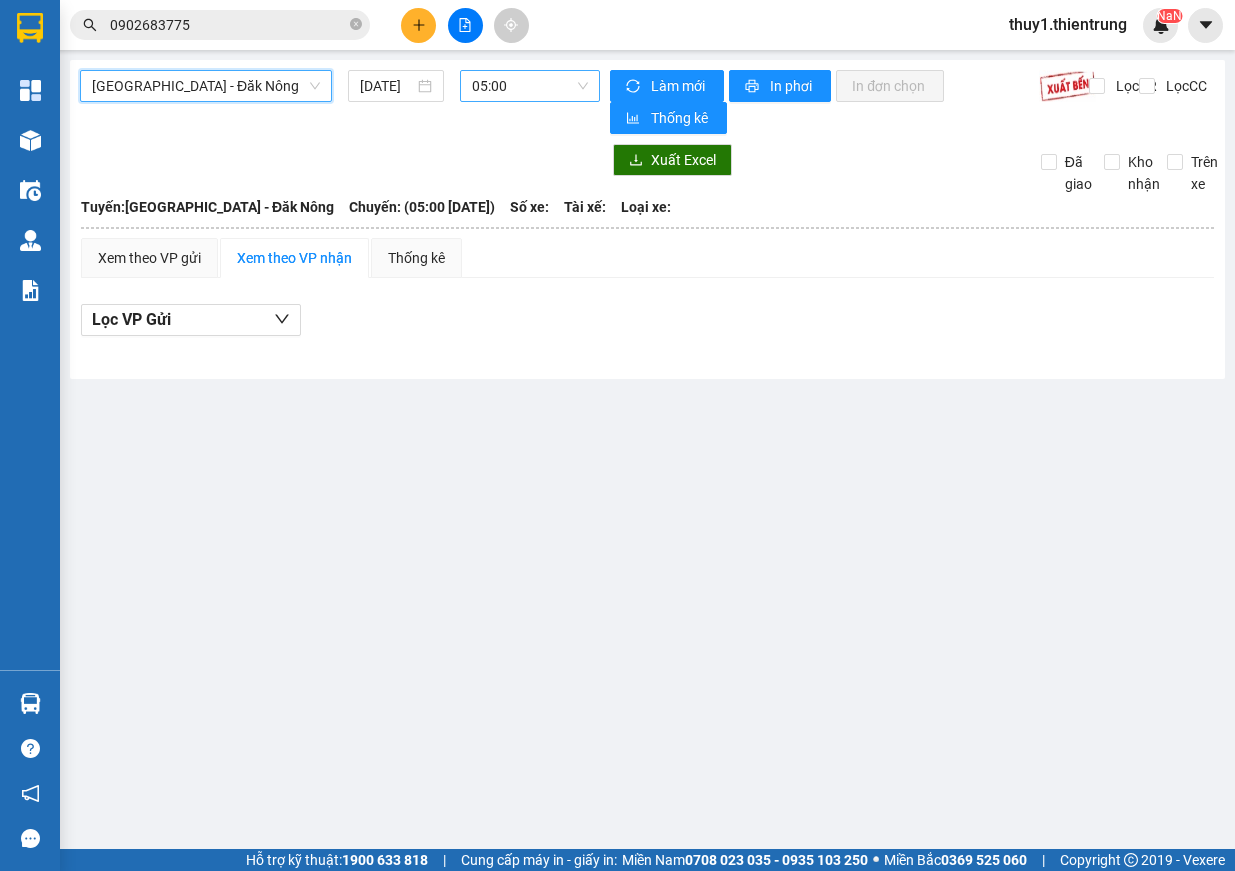 click on "05:00" at bounding box center [530, 86] 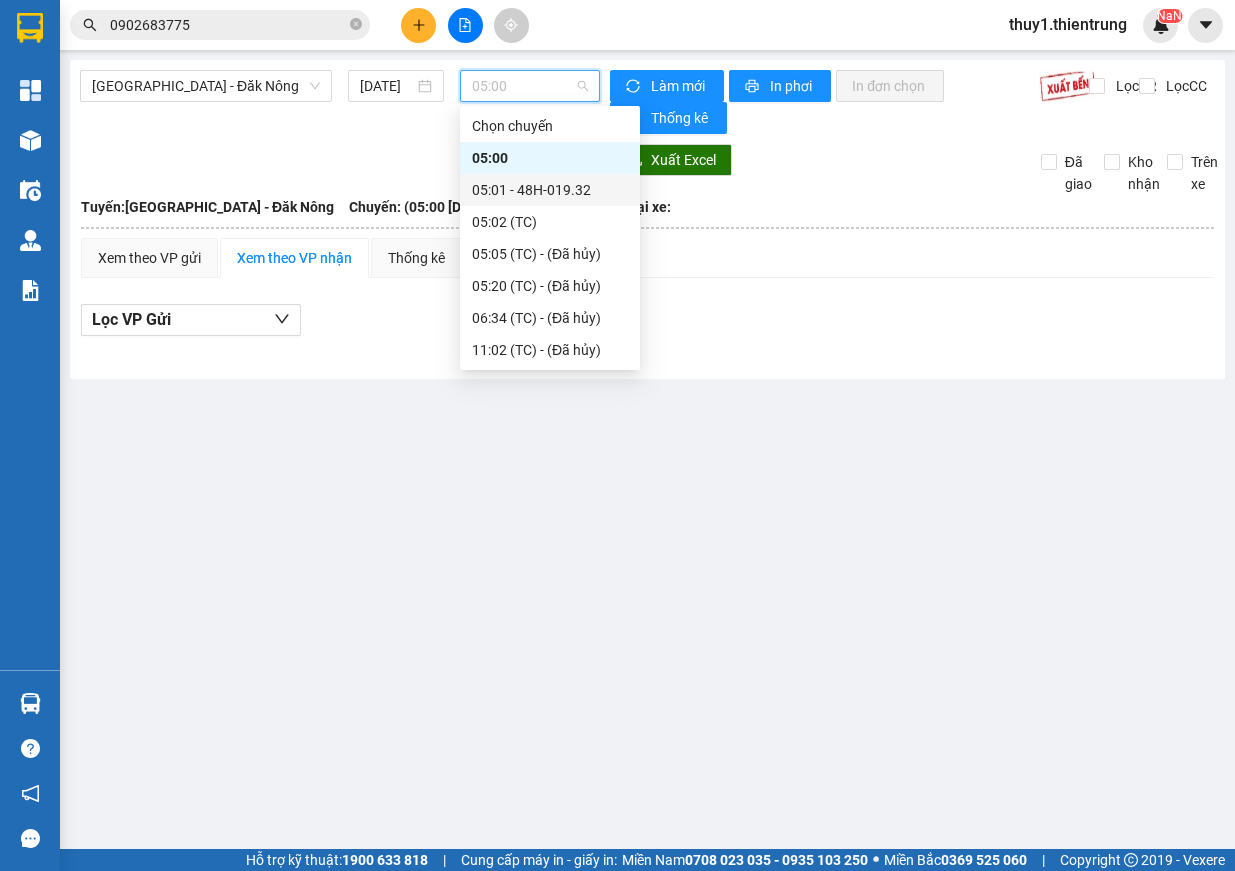 click on "05:01     - 48H-019.32" at bounding box center (550, 190) 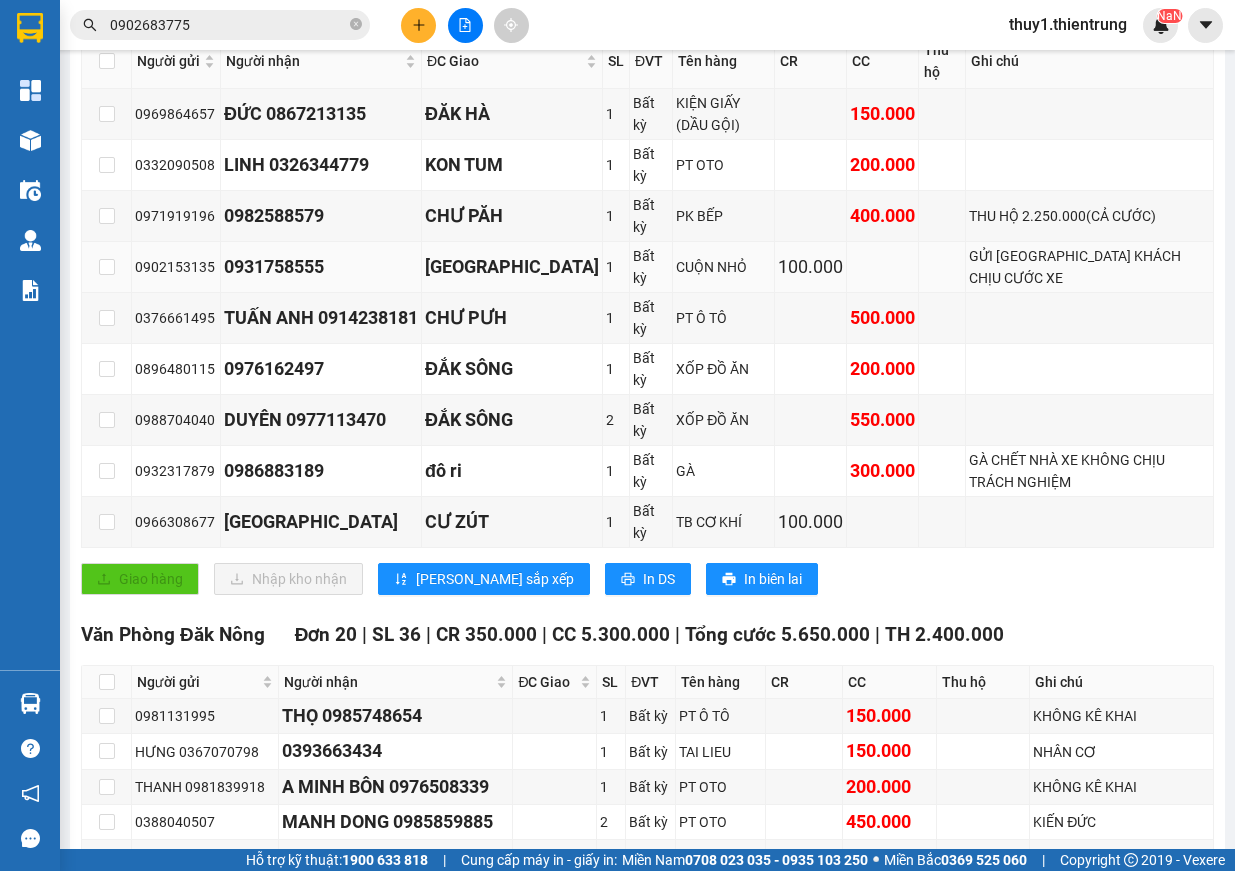 scroll, scrollTop: 600, scrollLeft: 0, axis: vertical 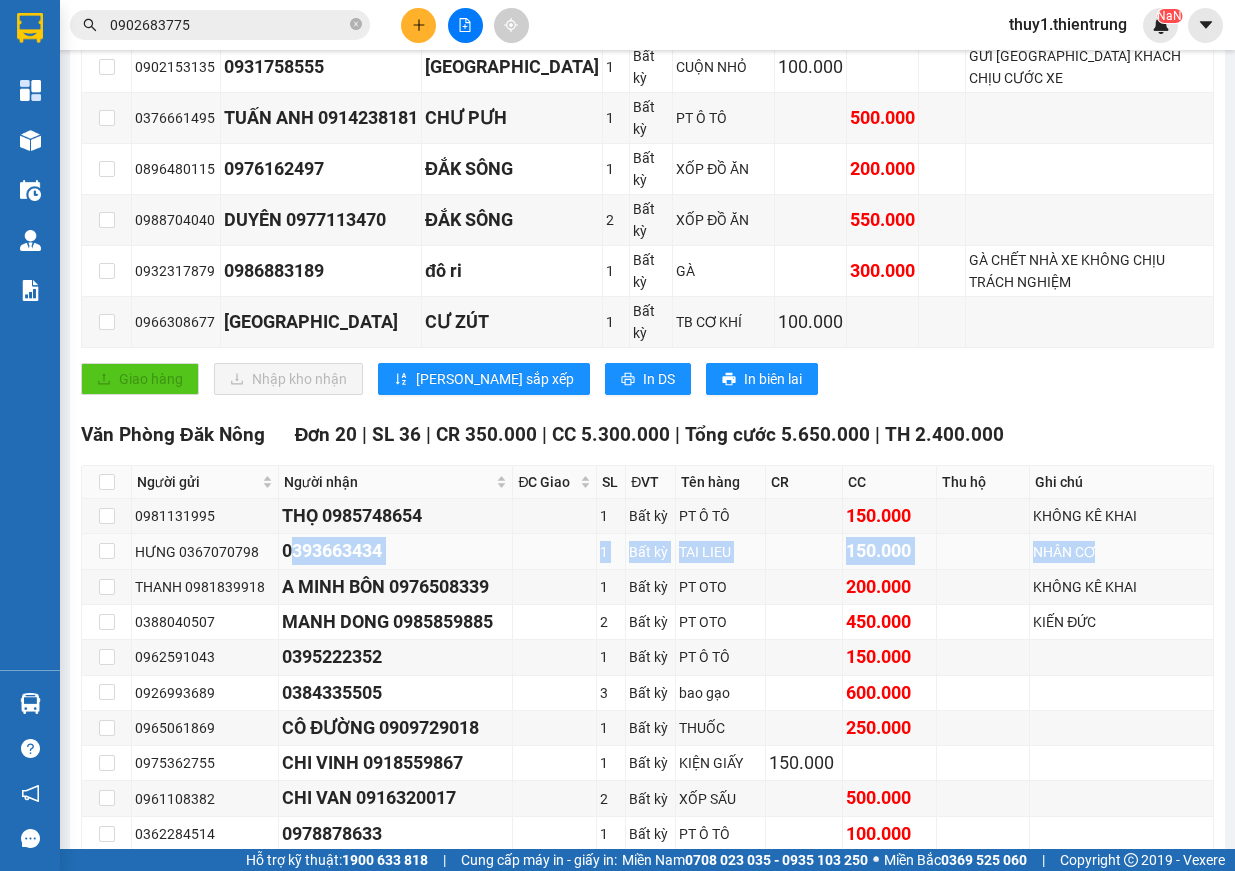 drag, startPoint x: 277, startPoint y: 575, endPoint x: 1118, endPoint y: 573, distance: 841.0024 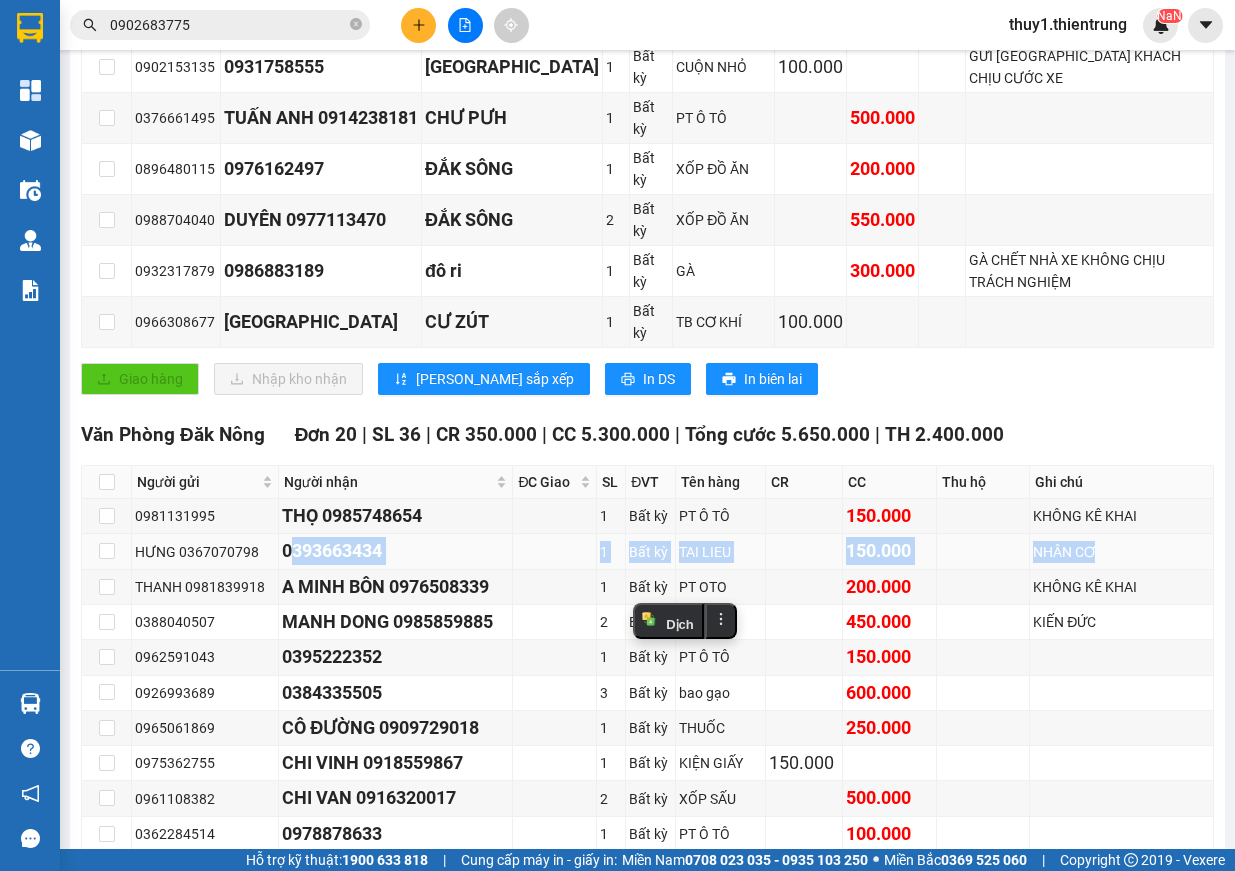copy on "0393663434 1 Bất kỳ TAI LIEU 150.000 NHÂN CƠ" 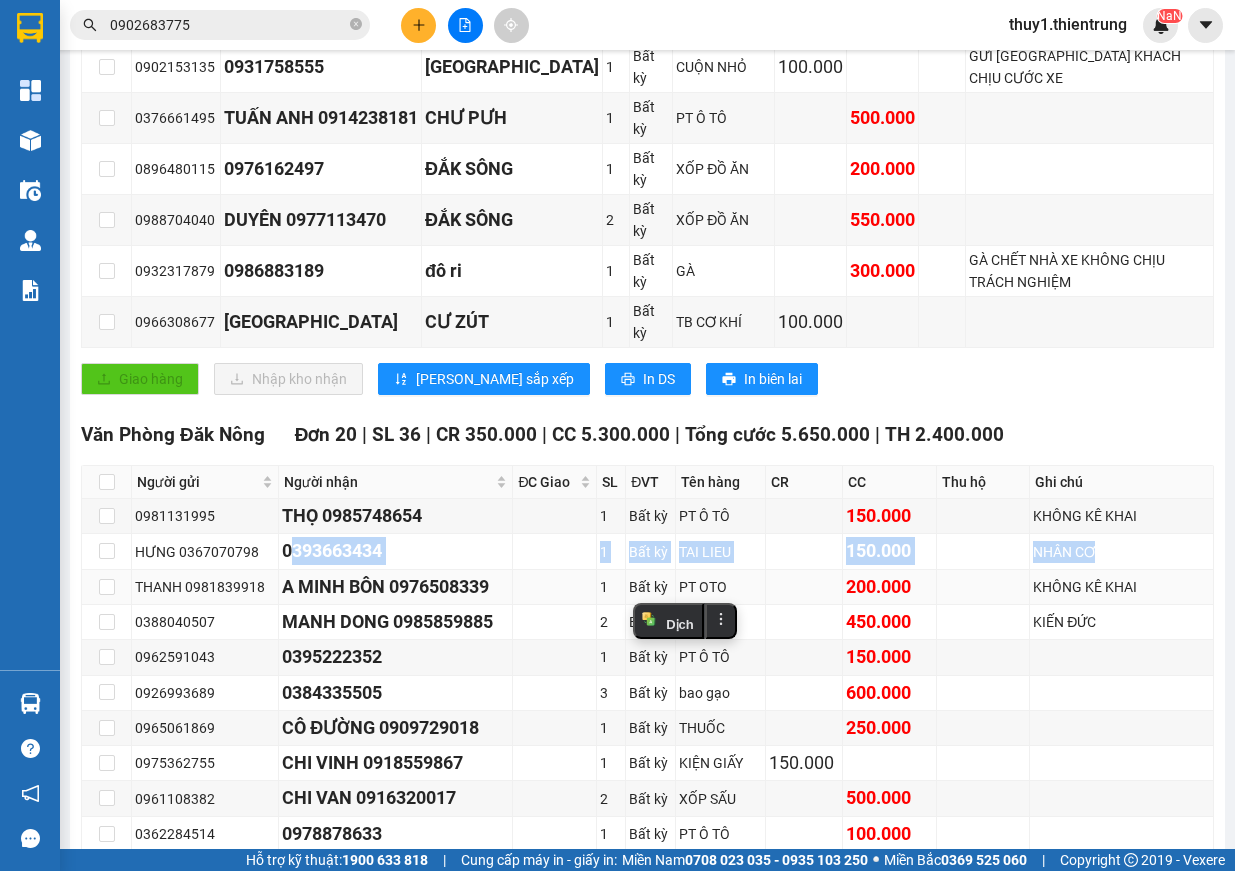 scroll, scrollTop: 700, scrollLeft: 0, axis: vertical 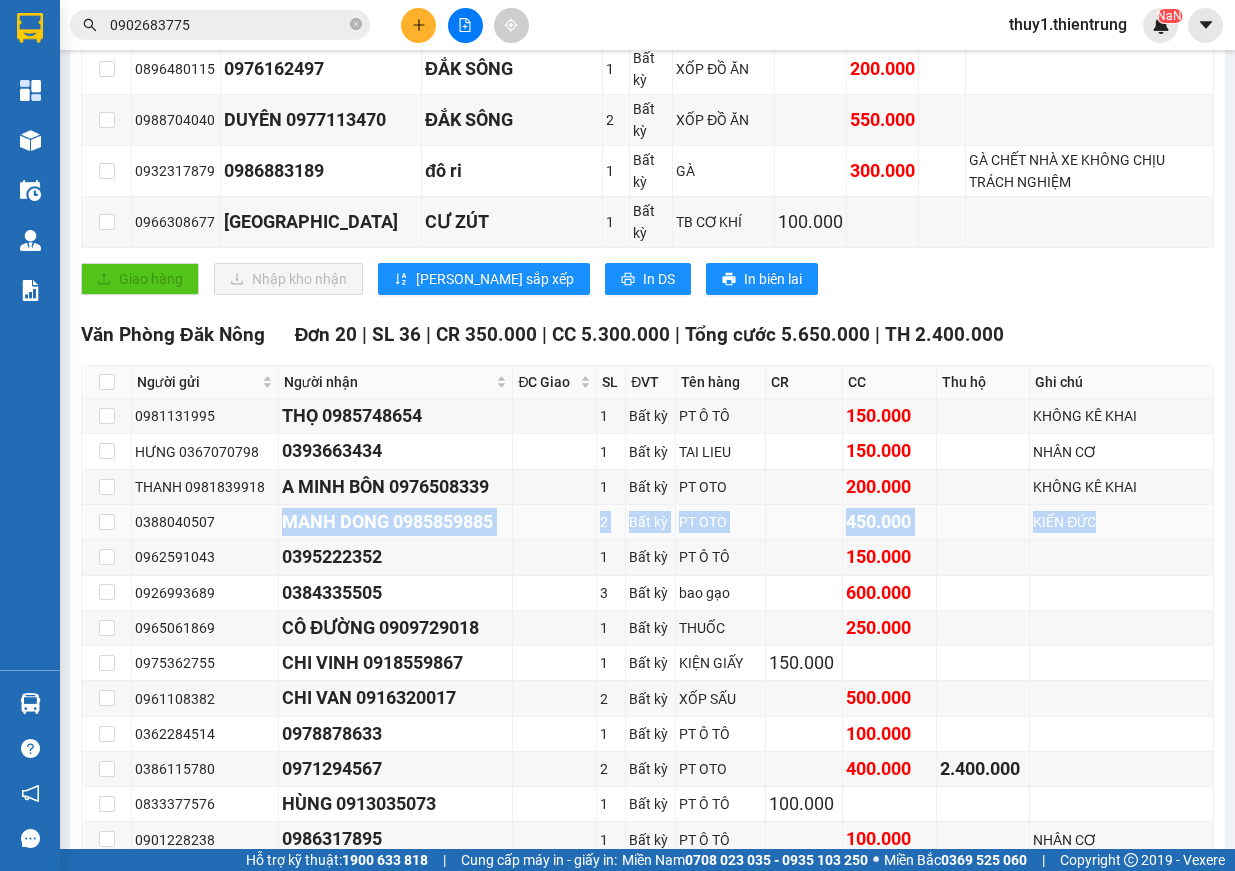 drag, startPoint x: 278, startPoint y: 544, endPoint x: 1106, endPoint y: 552, distance: 828.03864 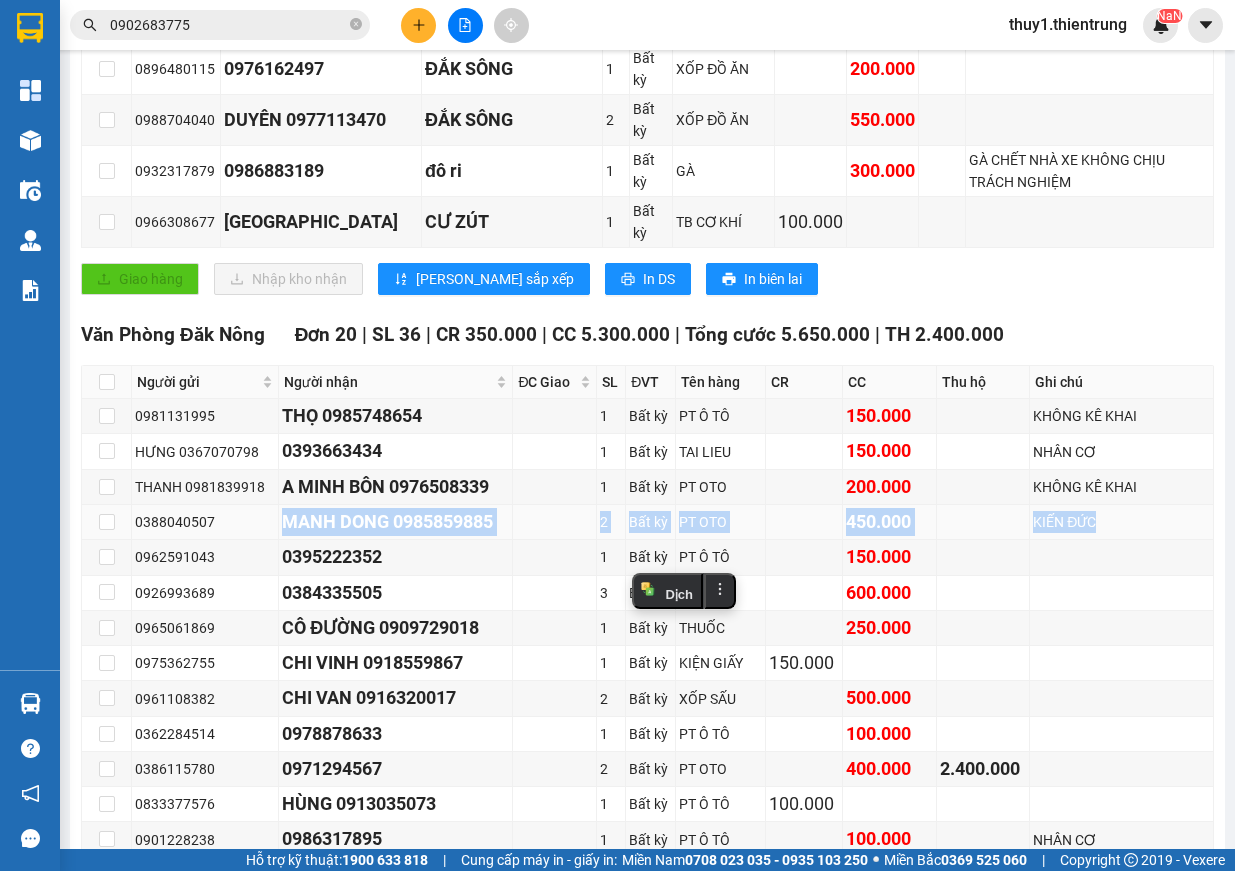 copy on "MANH DONG 0985859885 2 Bất kỳ  PT OTO 450.000 KIẾN ĐỨC" 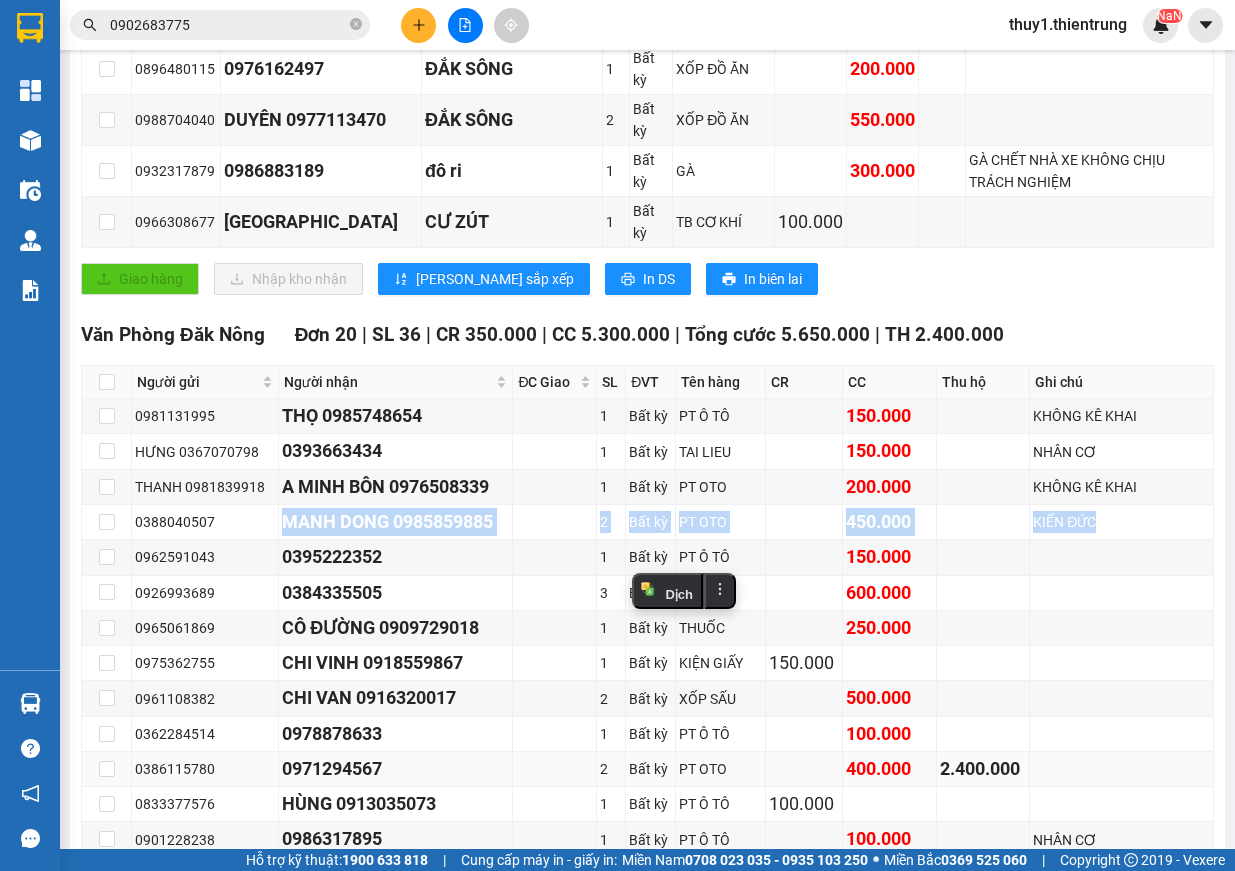 scroll, scrollTop: 800, scrollLeft: 0, axis: vertical 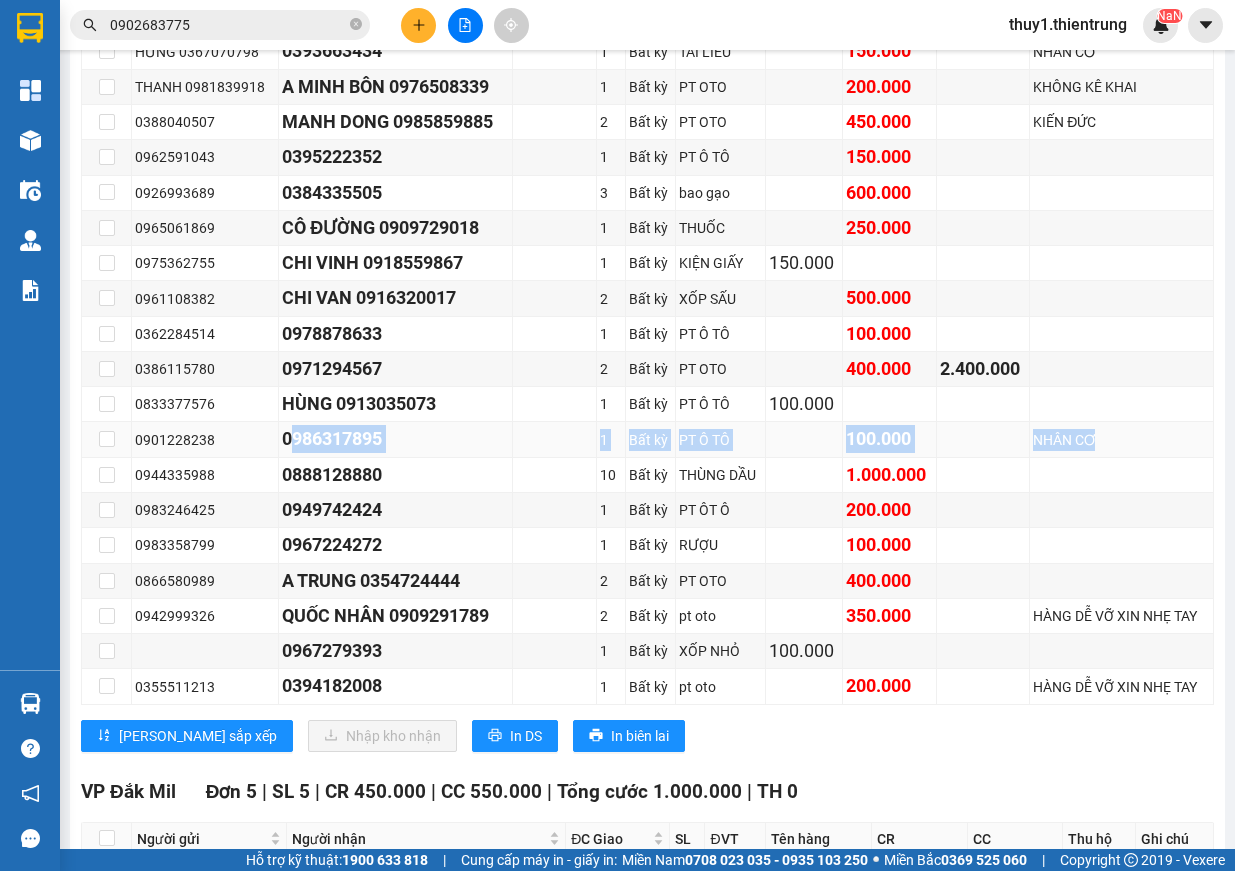 drag, startPoint x: 276, startPoint y: 466, endPoint x: 1101, endPoint y: 464, distance: 825.00244 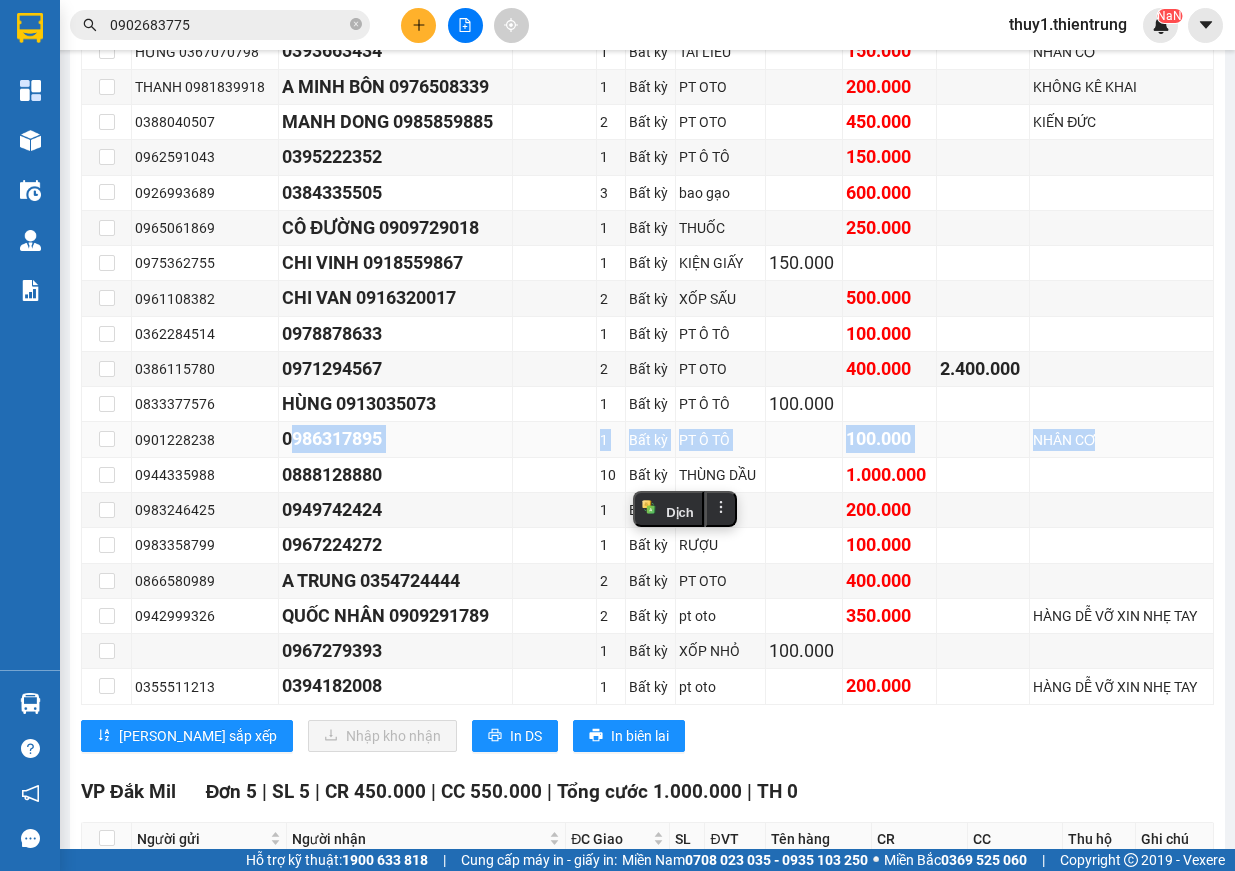 copy on "0986317895 1 Bất kỳ PT Ô TÔ 100.000 NHÂN CƠ" 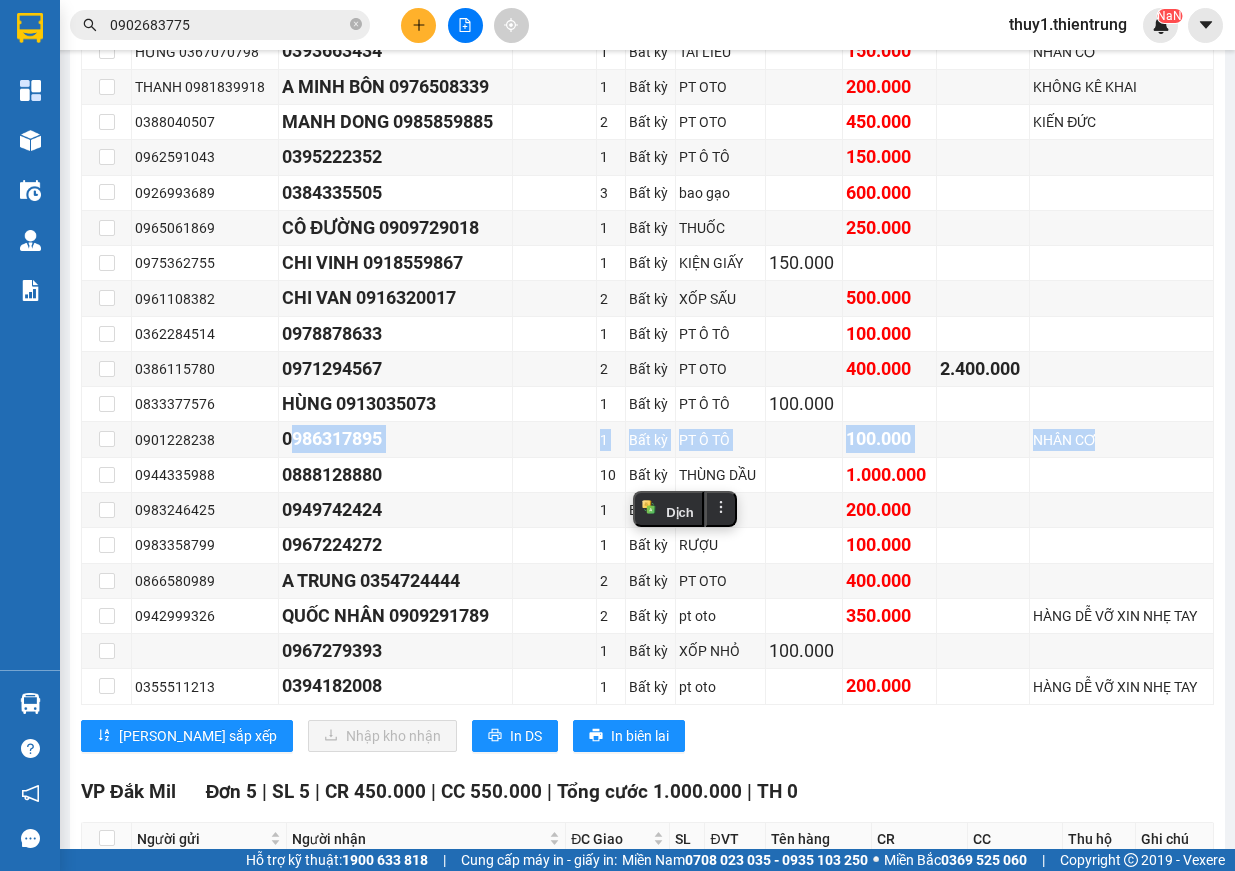 scroll, scrollTop: 1300, scrollLeft: 0, axis: vertical 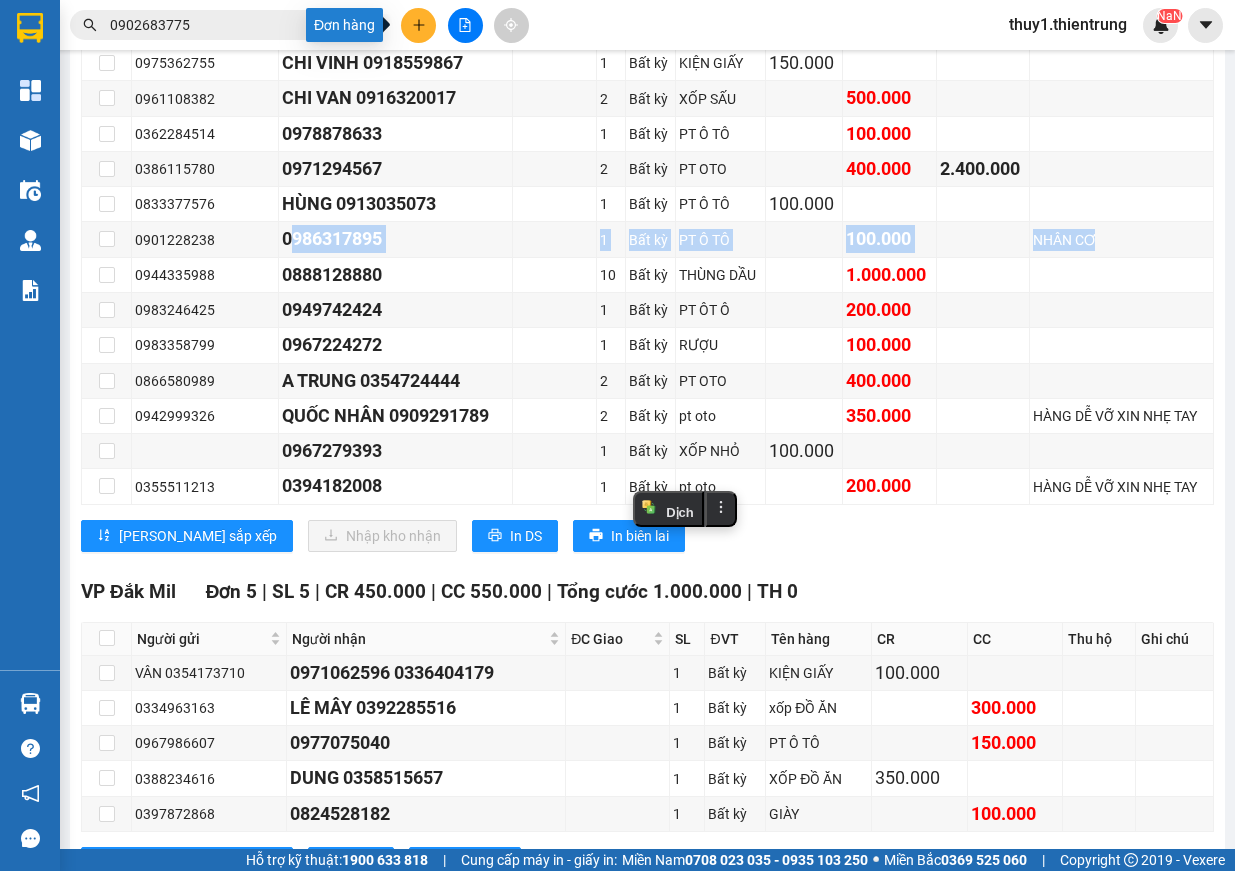 click at bounding box center (418, 25) 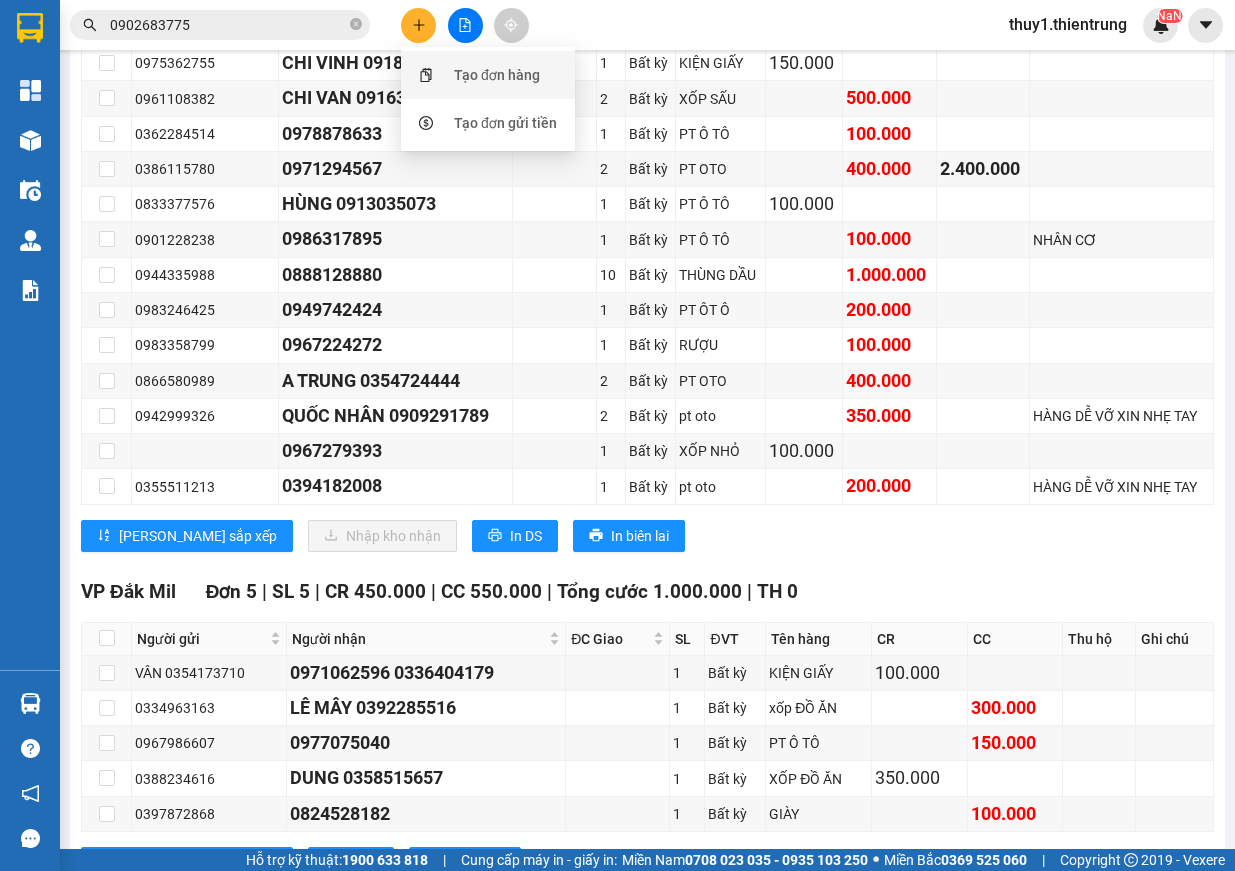 click on "Tạo đơn hàng" at bounding box center (488, 75) 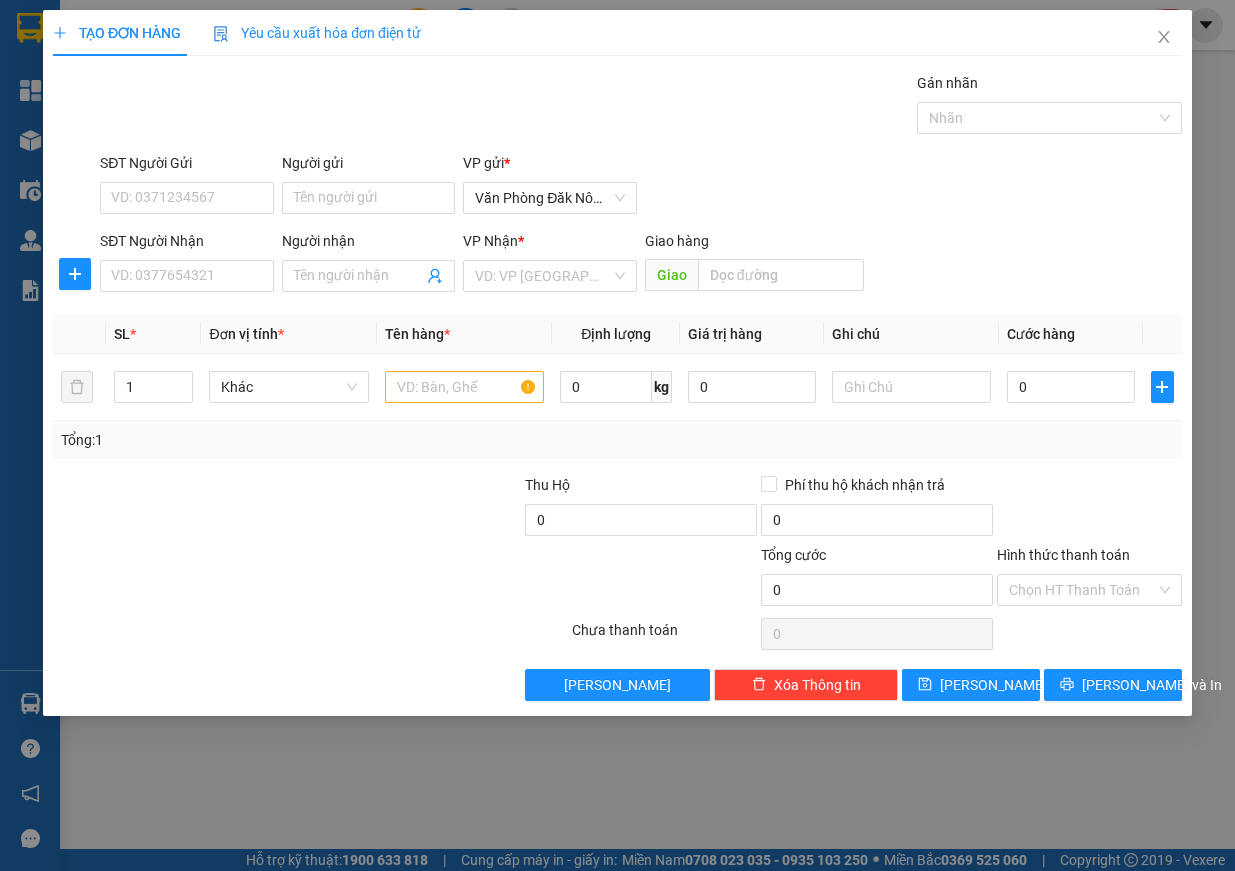 scroll, scrollTop: 0, scrollLeft: 0, axis: both 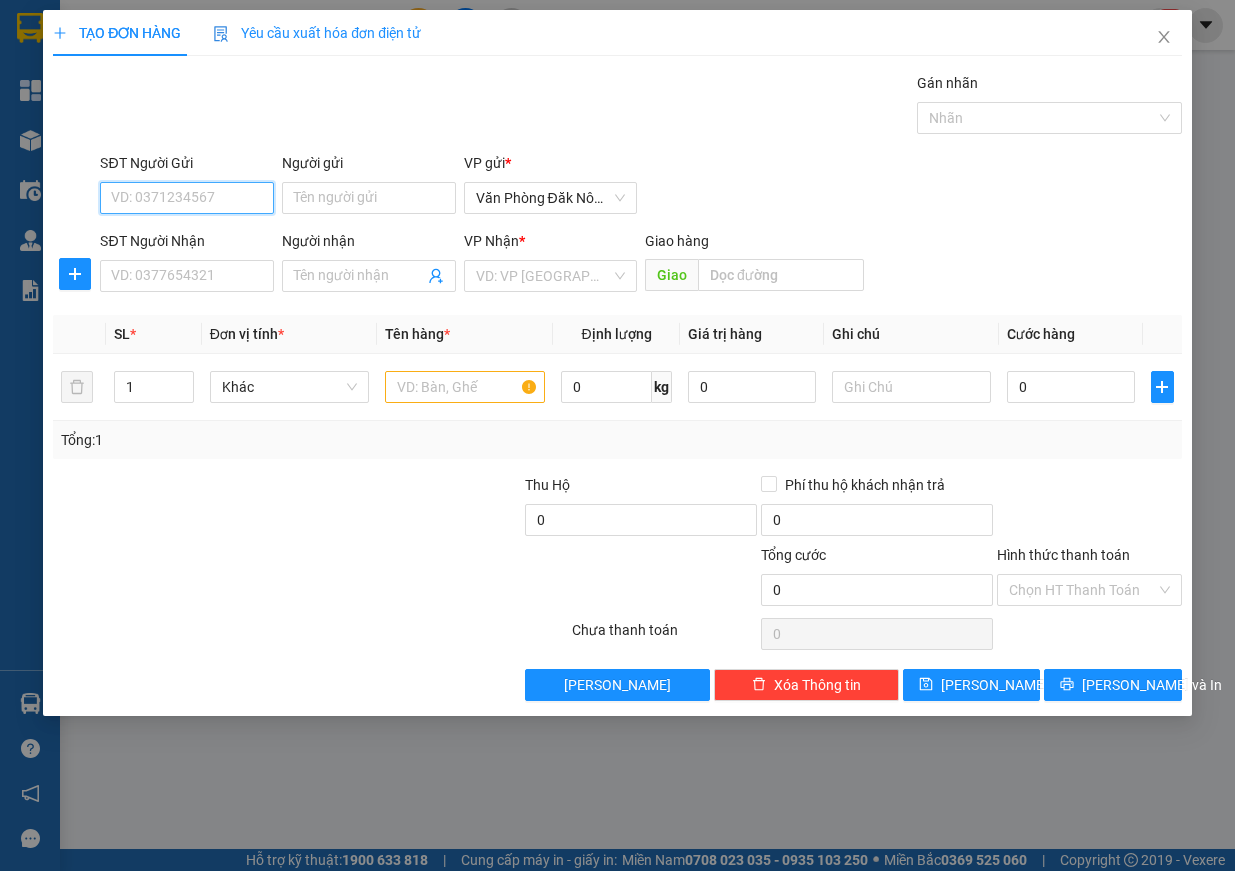 click on "SĐT Người Gửi" at bounding box center (187, 198) 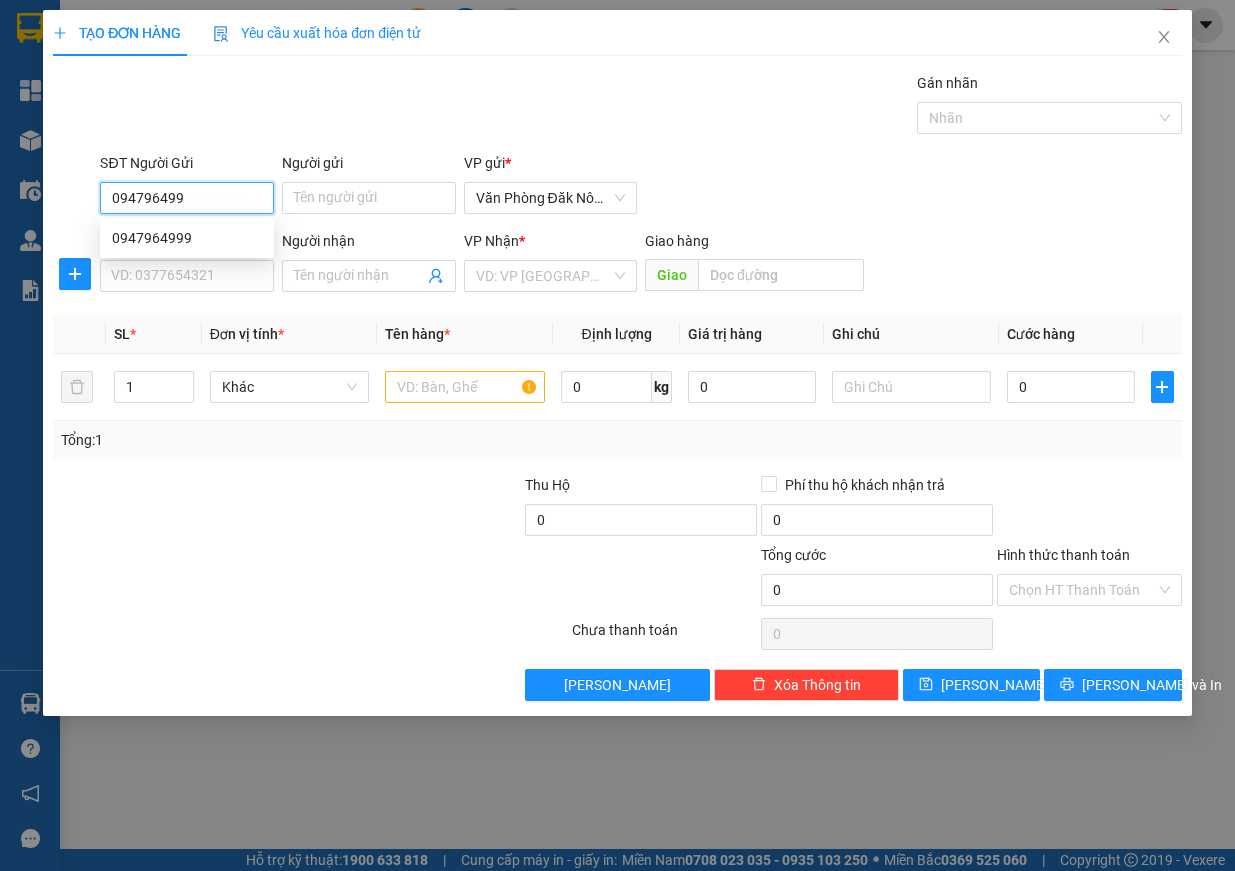 type on "0947964999" 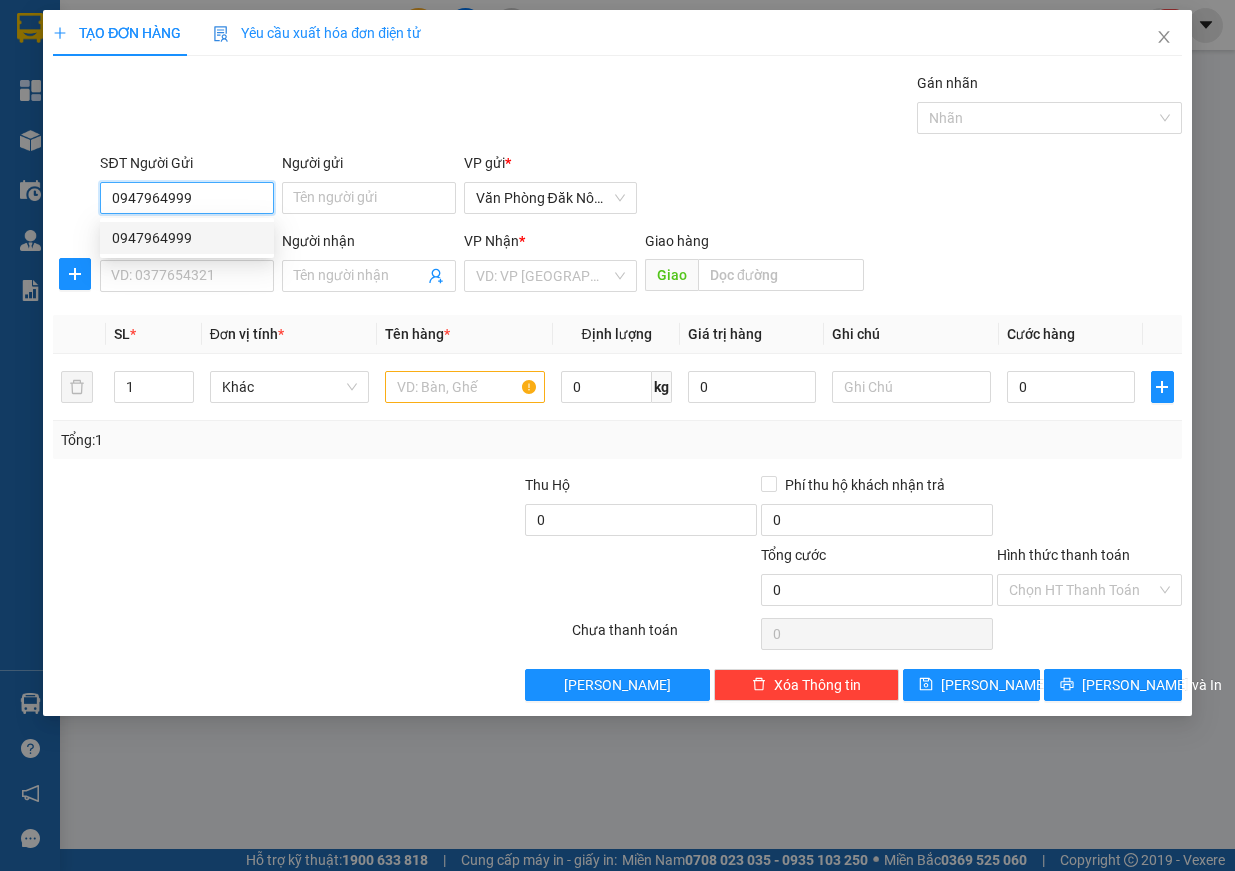click on "0947964999" at bounding box center (187, 238) 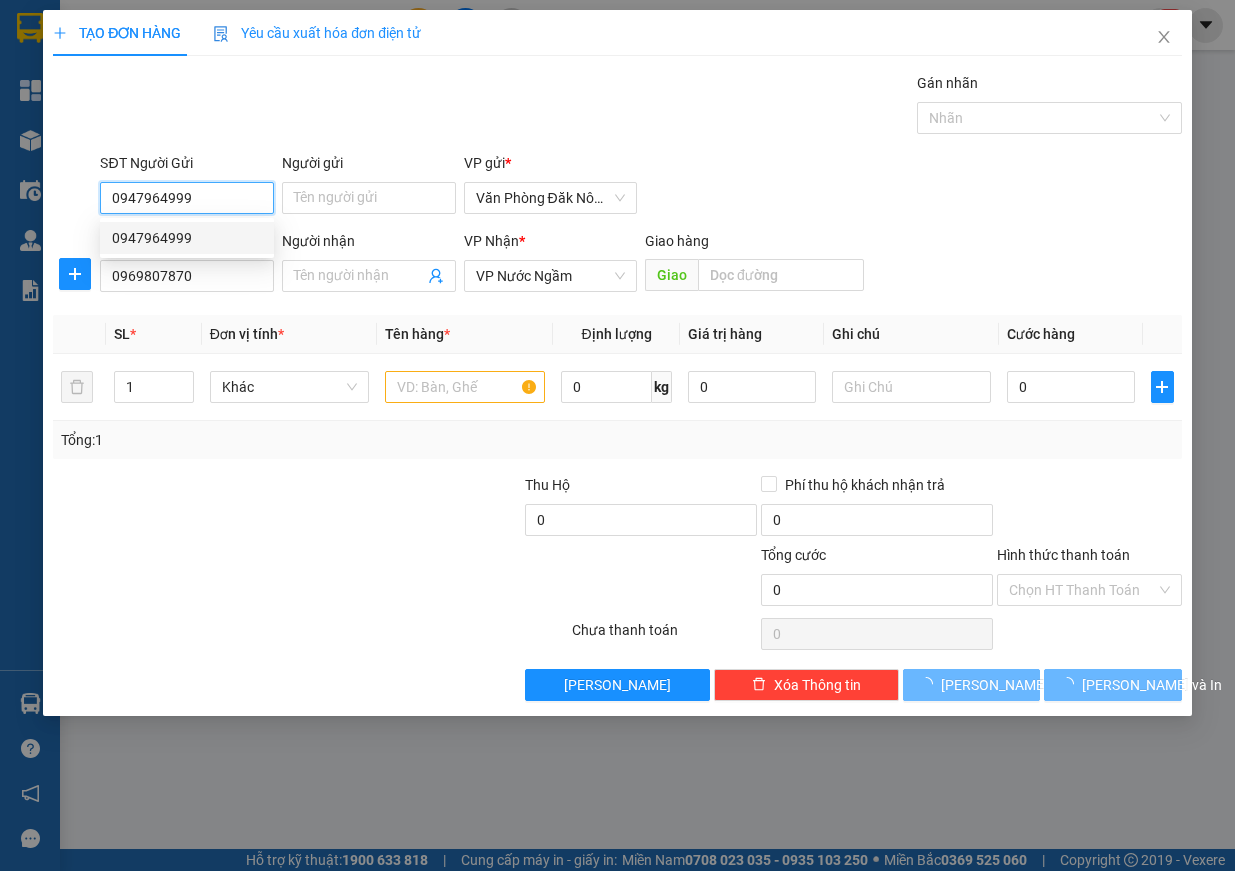 type on "150.000" 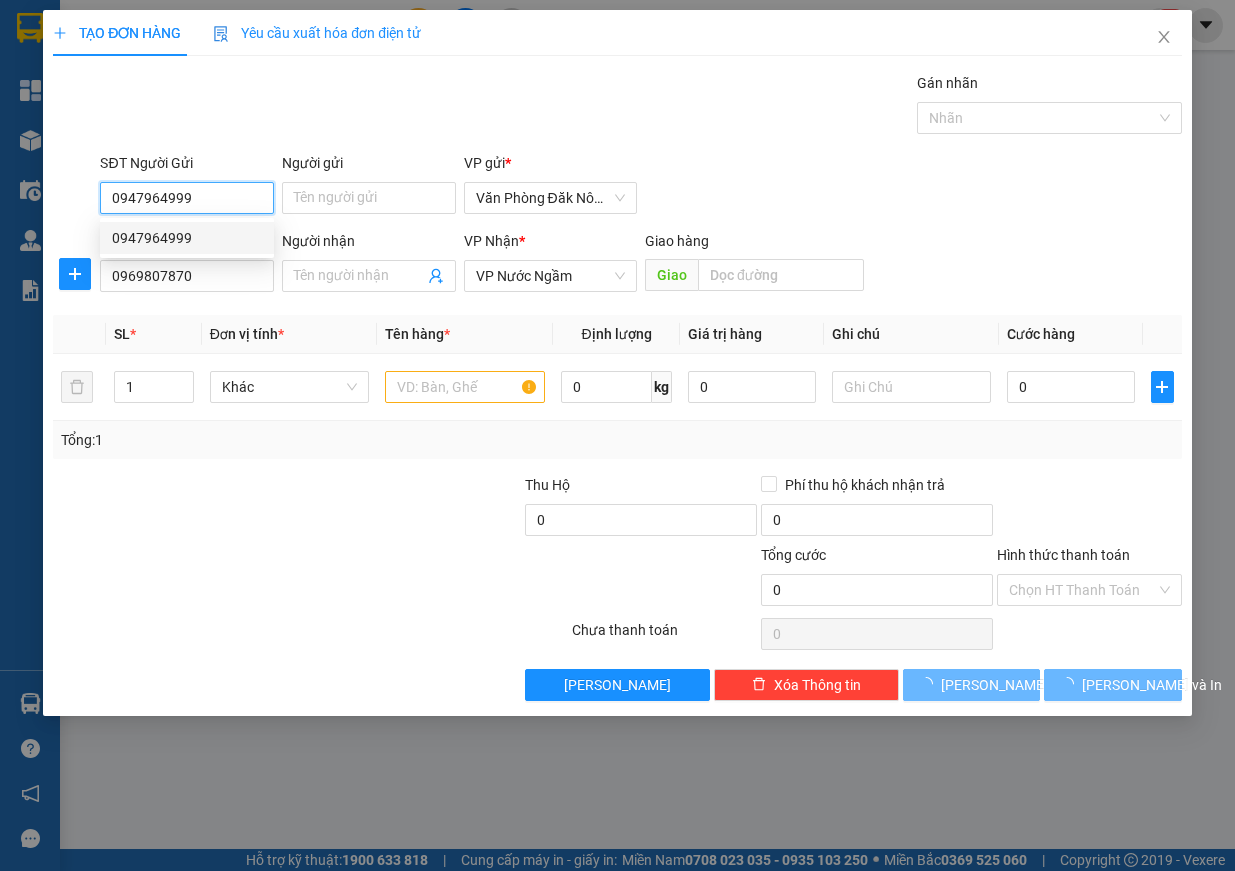 type on "150.000" 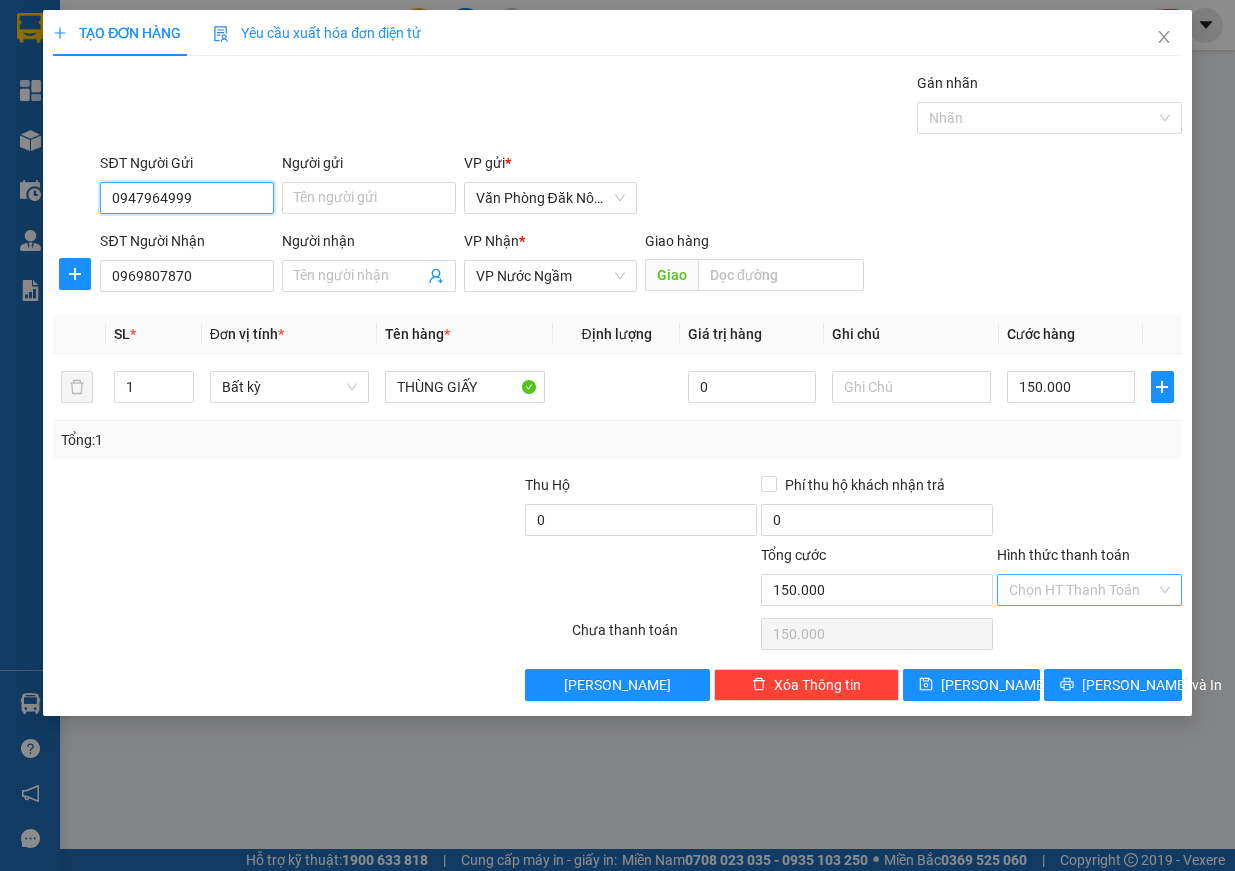 type on "0947964999" 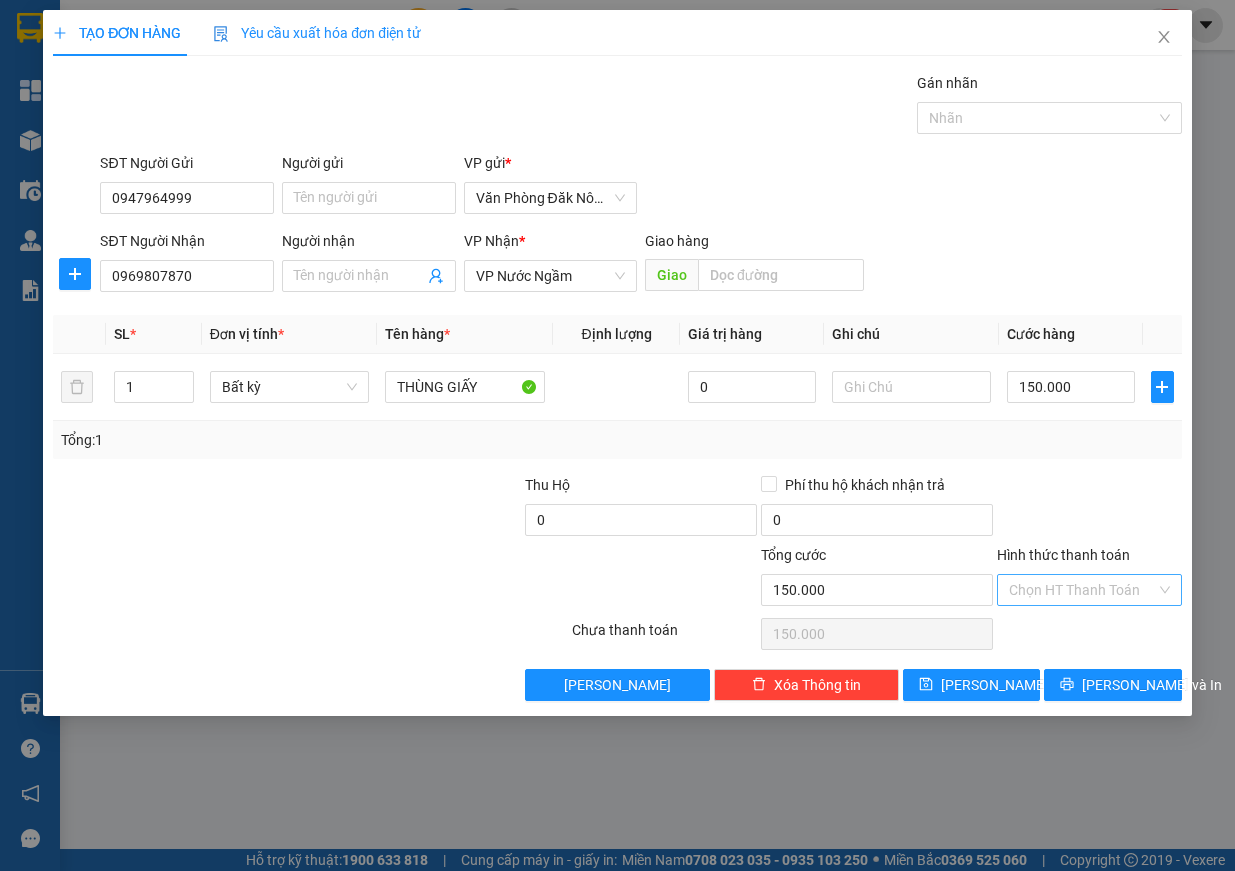 click on "Hình thức thanh toán" at bounding box center [1082, 590] 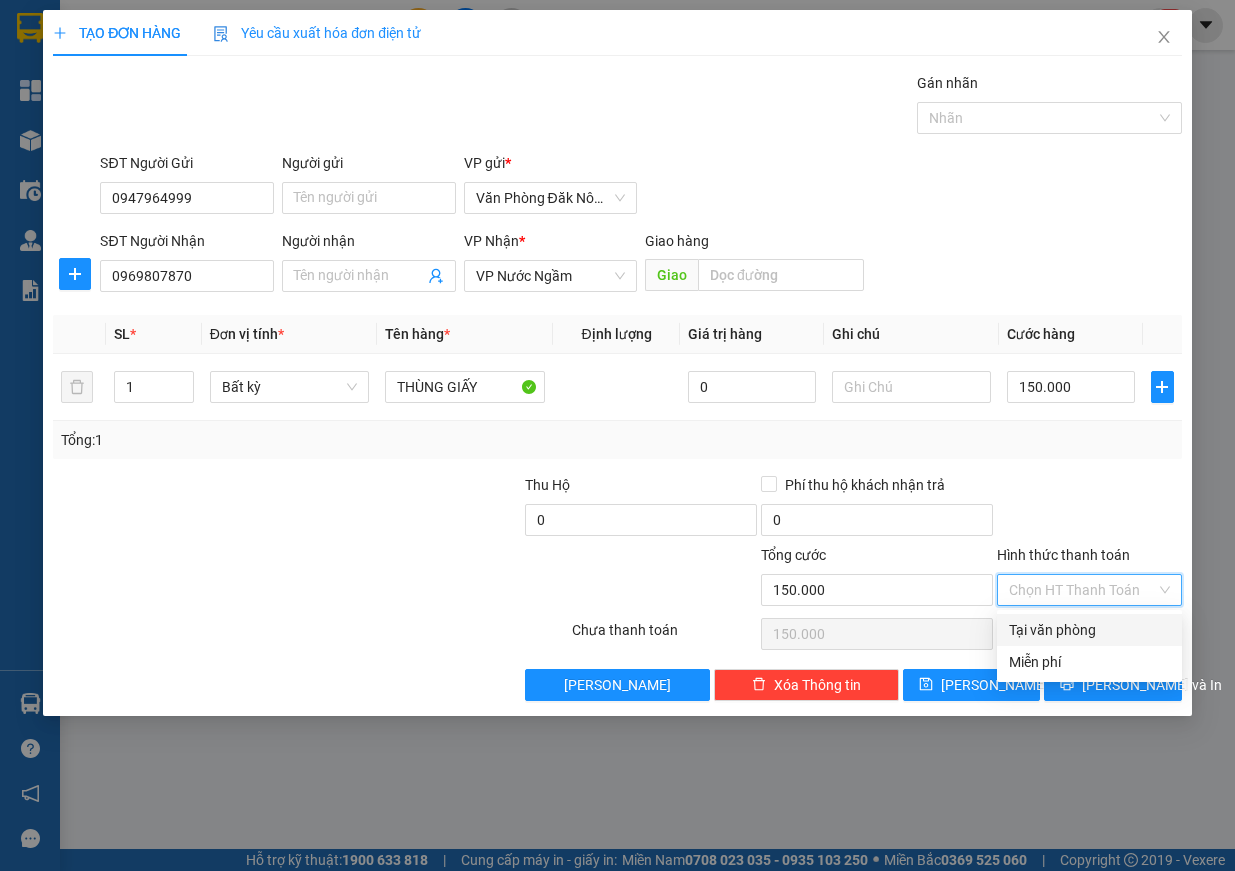 click on "Tại văn phòng" at bounding box center [1089, 630] 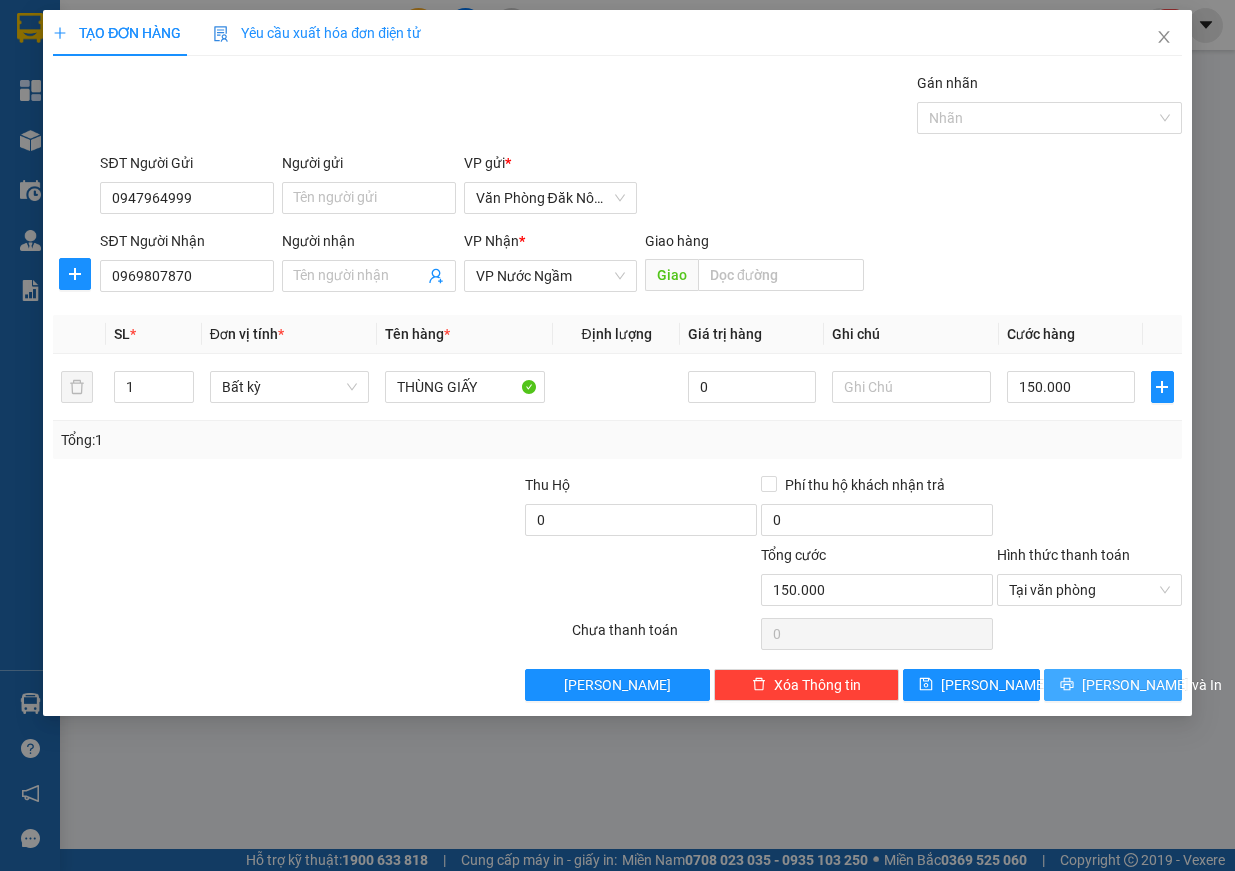 click on "[PERSON_NAME] và In" at bounding box center (1152, 685) 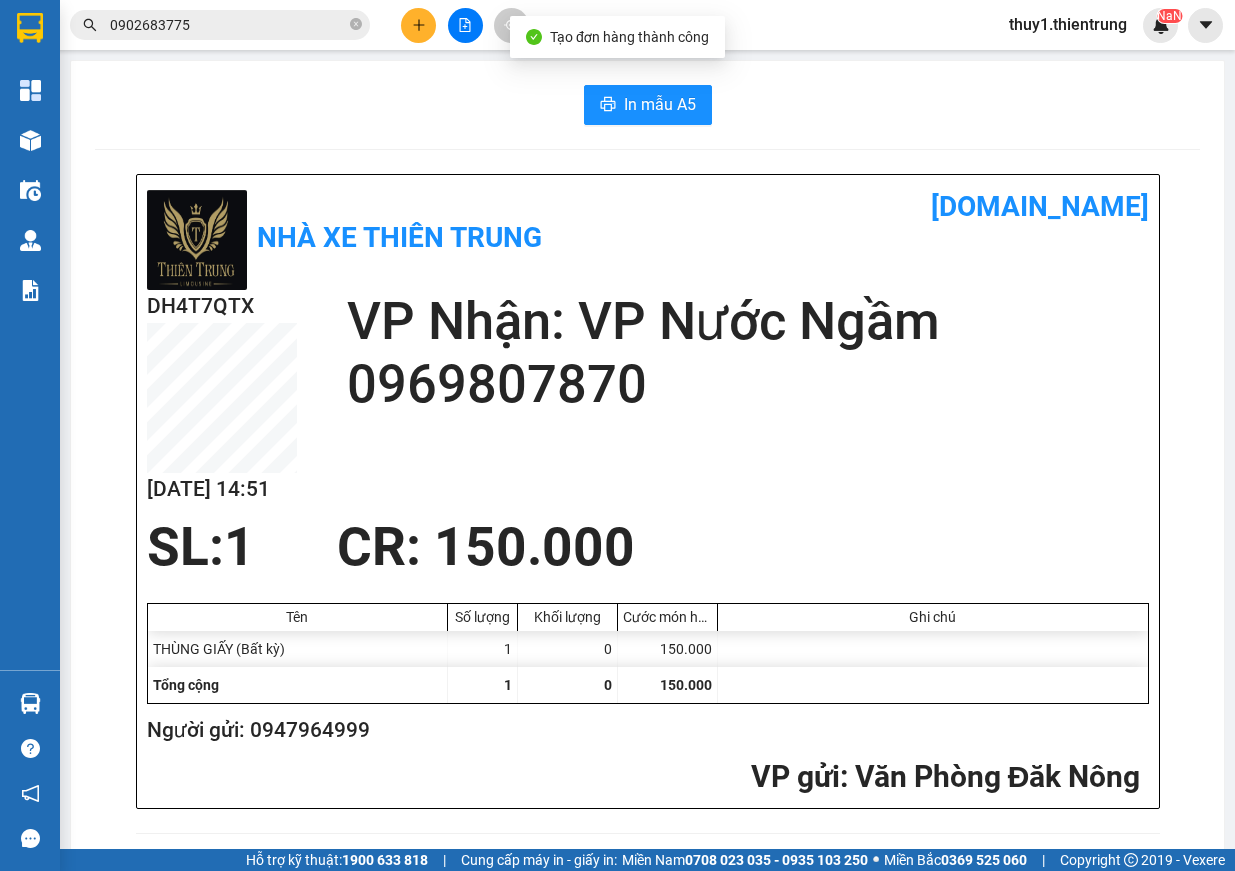 click on "In mẫu A5
Nhà xe Thiên Trung [DOMAIN_NAME] DH4T7QTX [DATE] 14:51 VP Nhận:   VP Nước Ngầm 0969807870 SL:  1 CR :   150.000 Tên Số lượng Khối lượng Cước món hàng Ghi chú THÙNG GIẤY (Bất kỳ) 1 0 150.000 Tổng cộng 1 0 150.000 Loading... Người gửi:      0947964999     VP gửi :   [GEOGRAPHIC_DATA][STREET_ADDRESS][GEOGRAPHIC_DATA] Gửi khách hàng [DOMAIN_NAME] (c) 2017 GỬI :   [GEOGRAPHIC_DATA] , [GEOGRAPHIC_DATA]   0905 64 00 48 Người gửi :    0947964999 DH4T7QTX NHẬN :   VP Nước Ngầm   ngõ 49 số nhà 49A đường ngọc hồi [GEOGRAPHIC_DATA]   0888786848, Người nhận :    0969807870 Tên hàng: THÙNG GIẤY SL 1 Giá trị hàng gửi:  0 CR   150.000 Tổng phải thu:   0 Người gửi hàng xác nhận (Tôi đã đọc và đồng ý nộp dung phiếu gửi hàng) NV kiểm tra hàng (Kí và ghi rõ họ tên) 14:51[DATE] :" at bounding box center [647, 914] 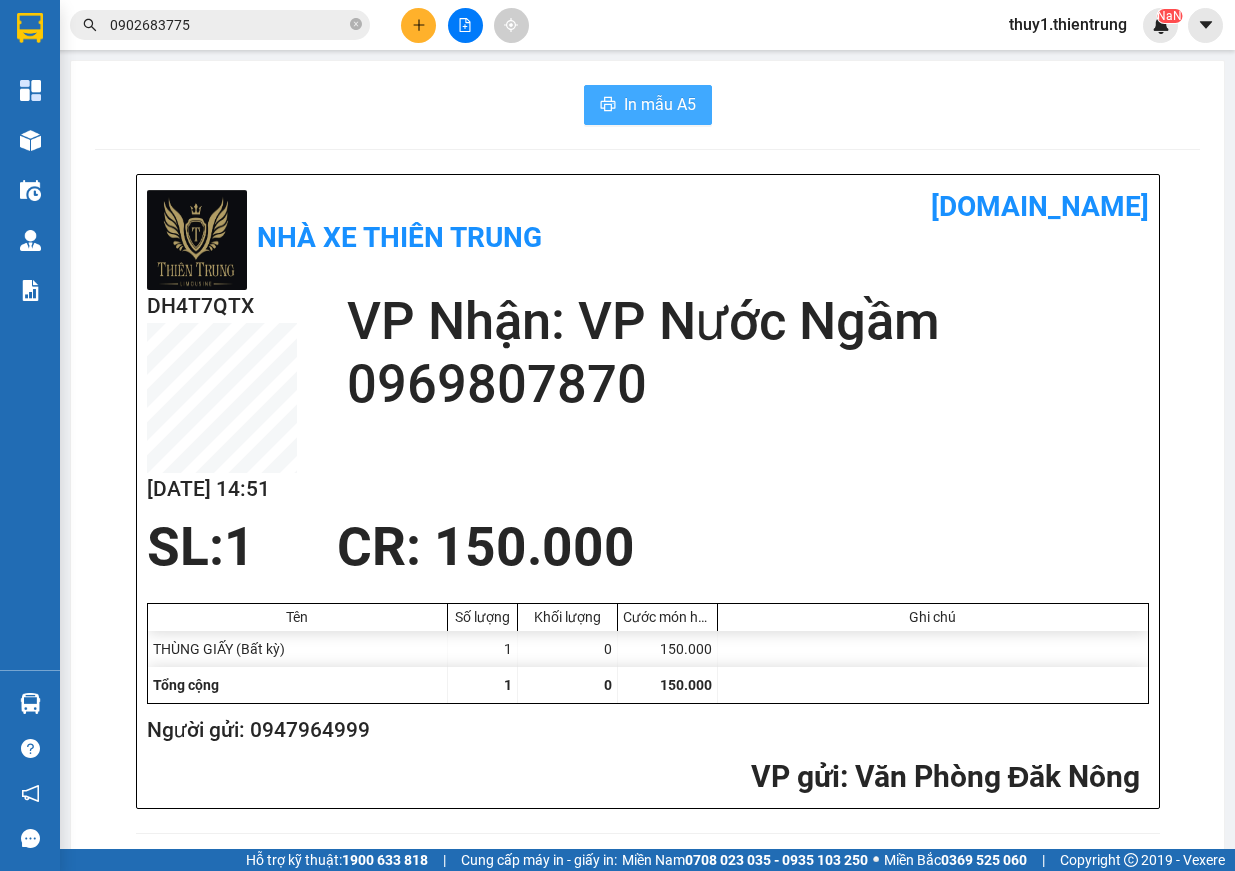 click on "In mẫu A5" at bounding box center (660, 104) 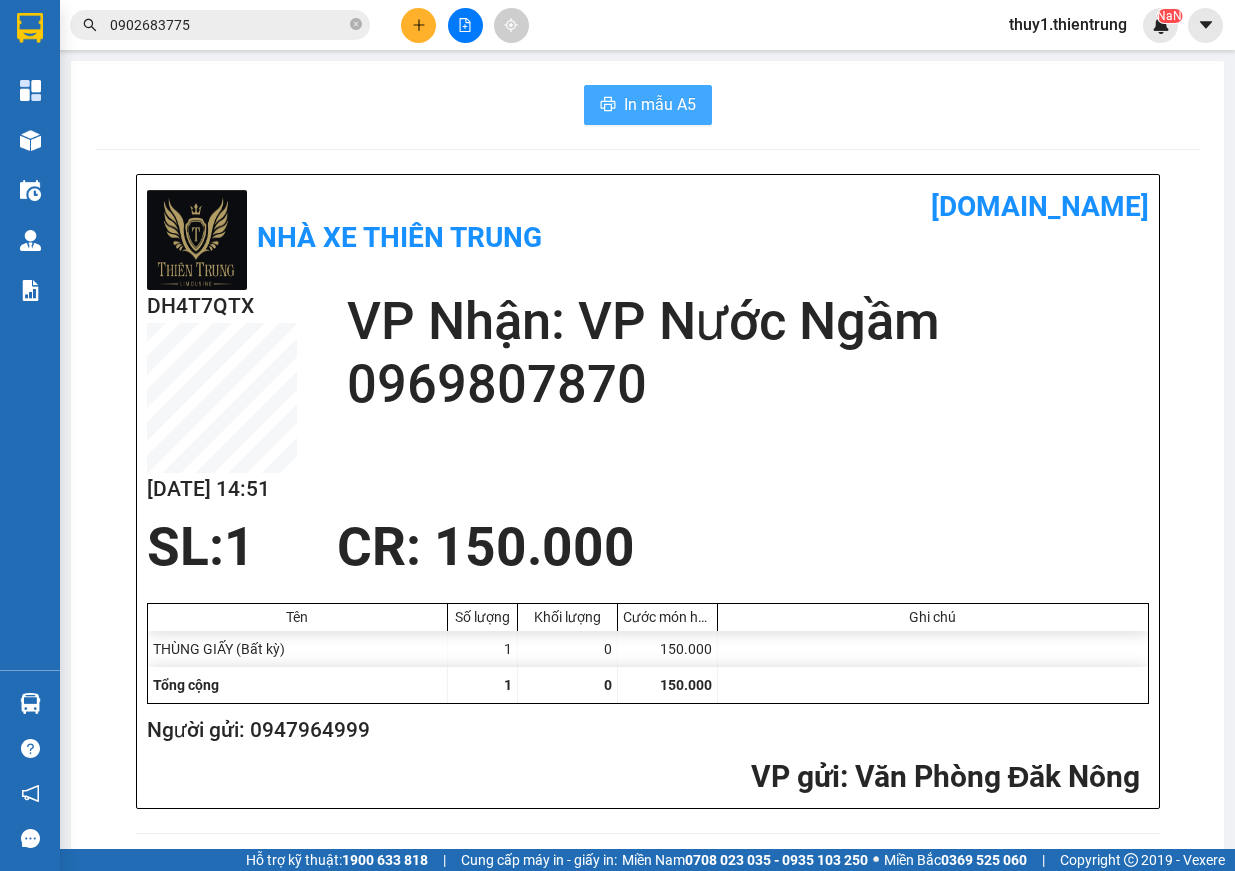 scroll, scrollTop: 0, scrollLeft: 0, axis: both 